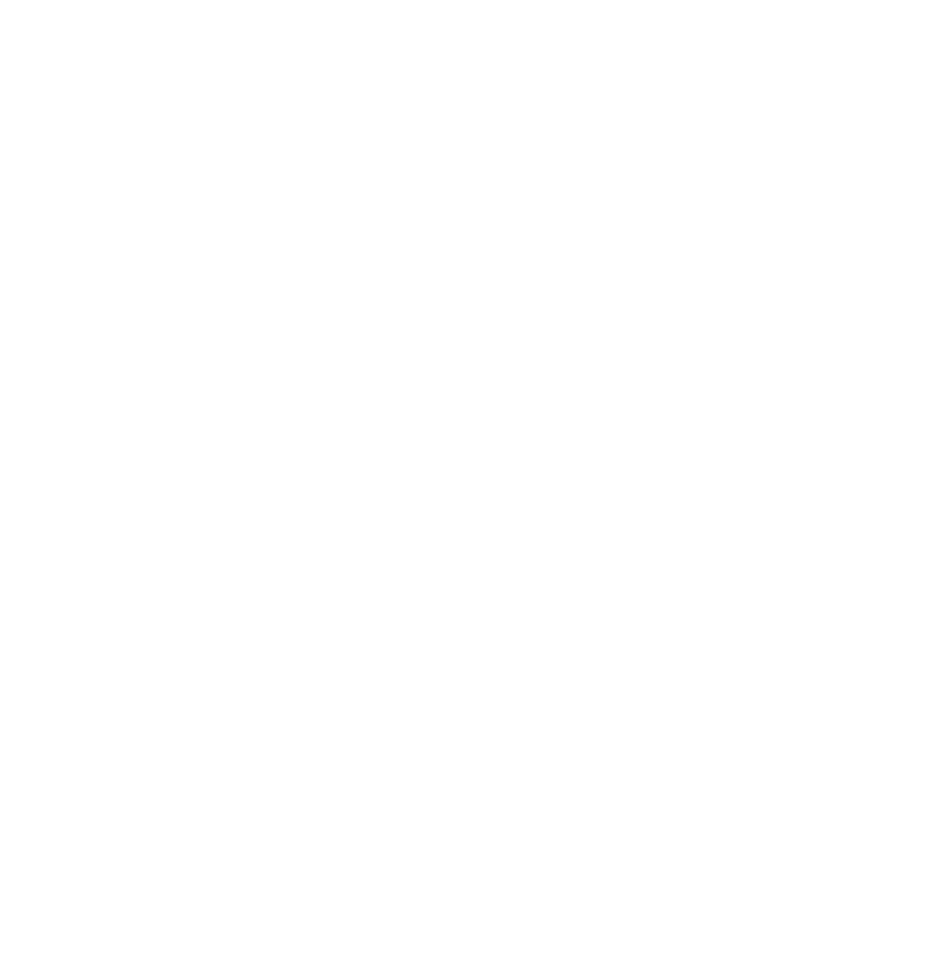 scroll, scrollTop: 0, scrollLeft: 0, axis: both 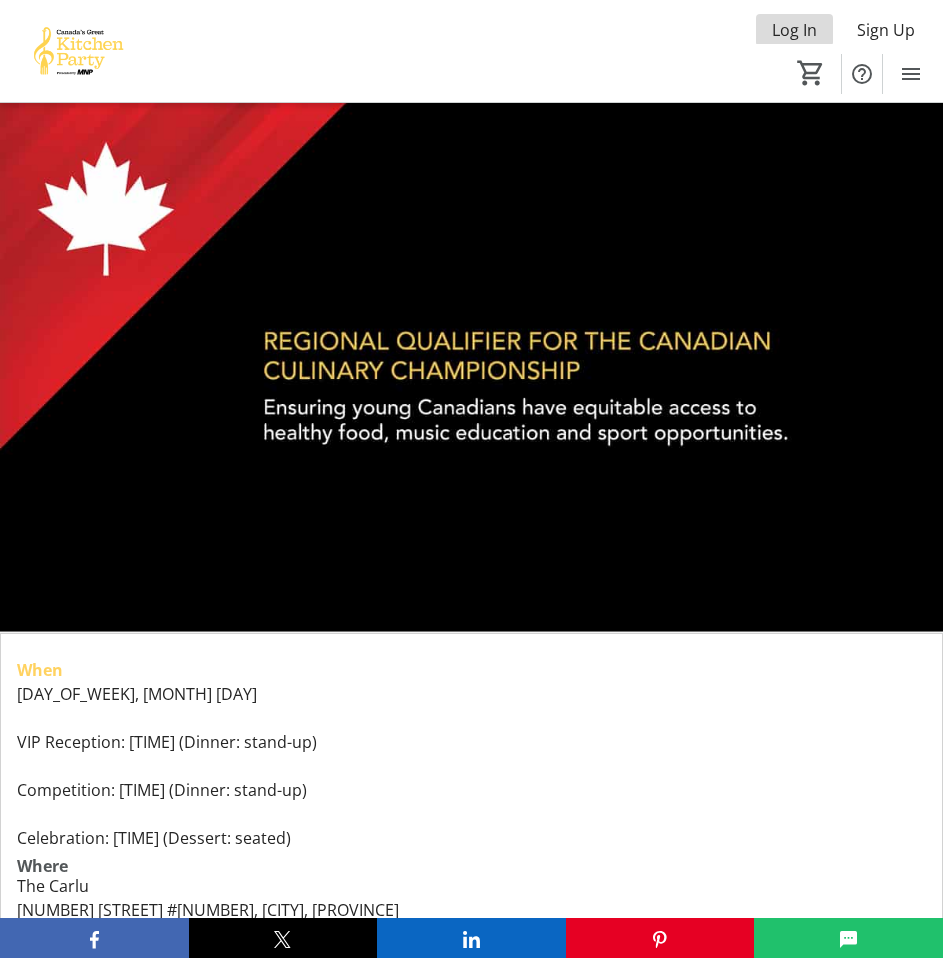click on "Log In" 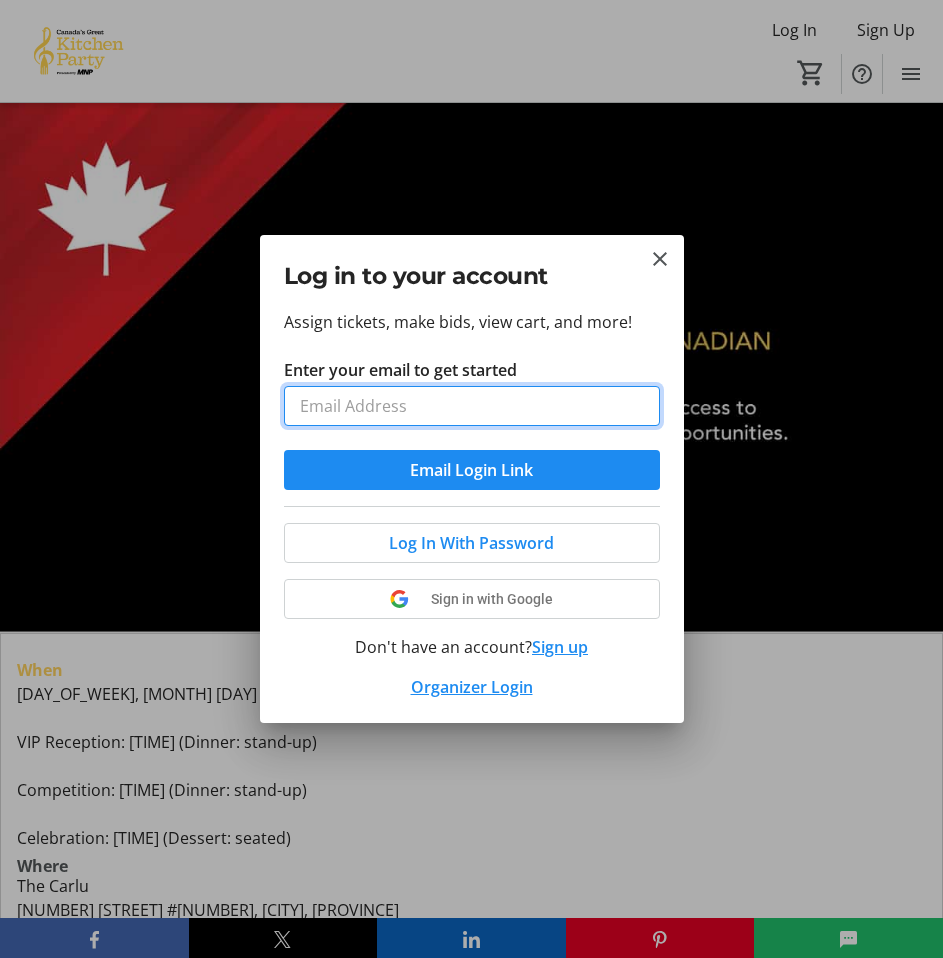 click on "Enter your email to get started" at bounding box center (472, 406) 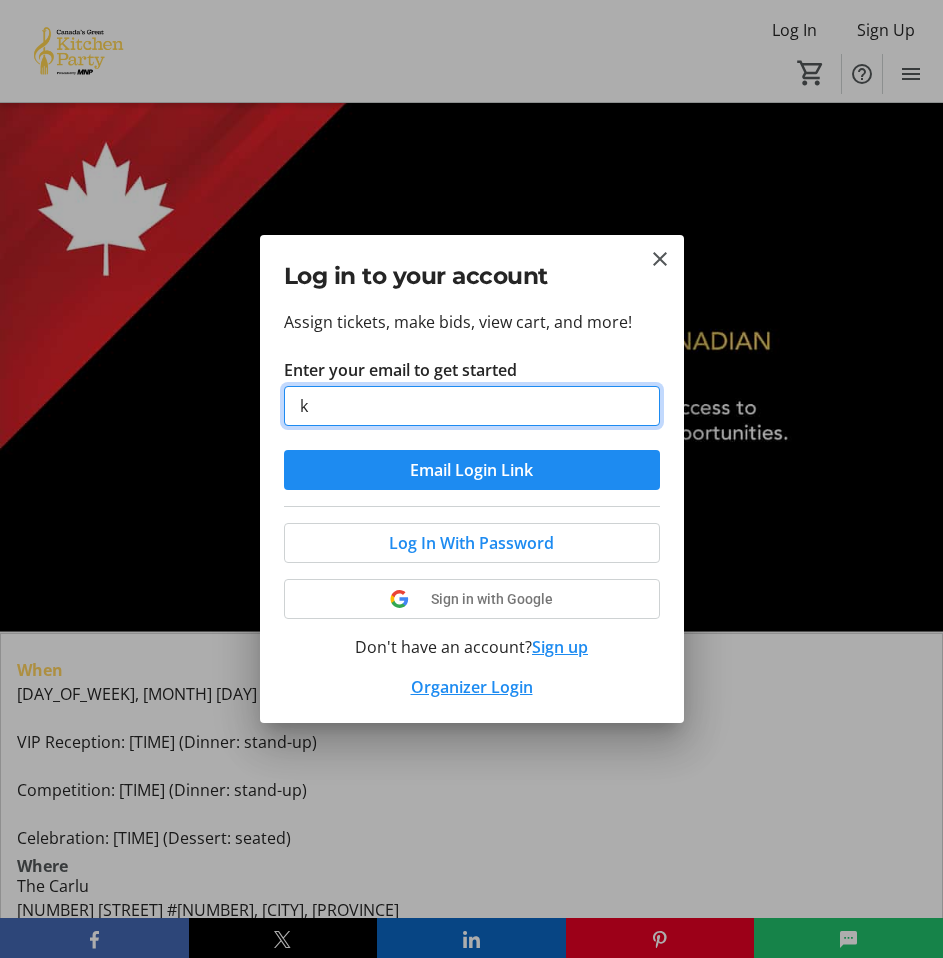 type on "k" 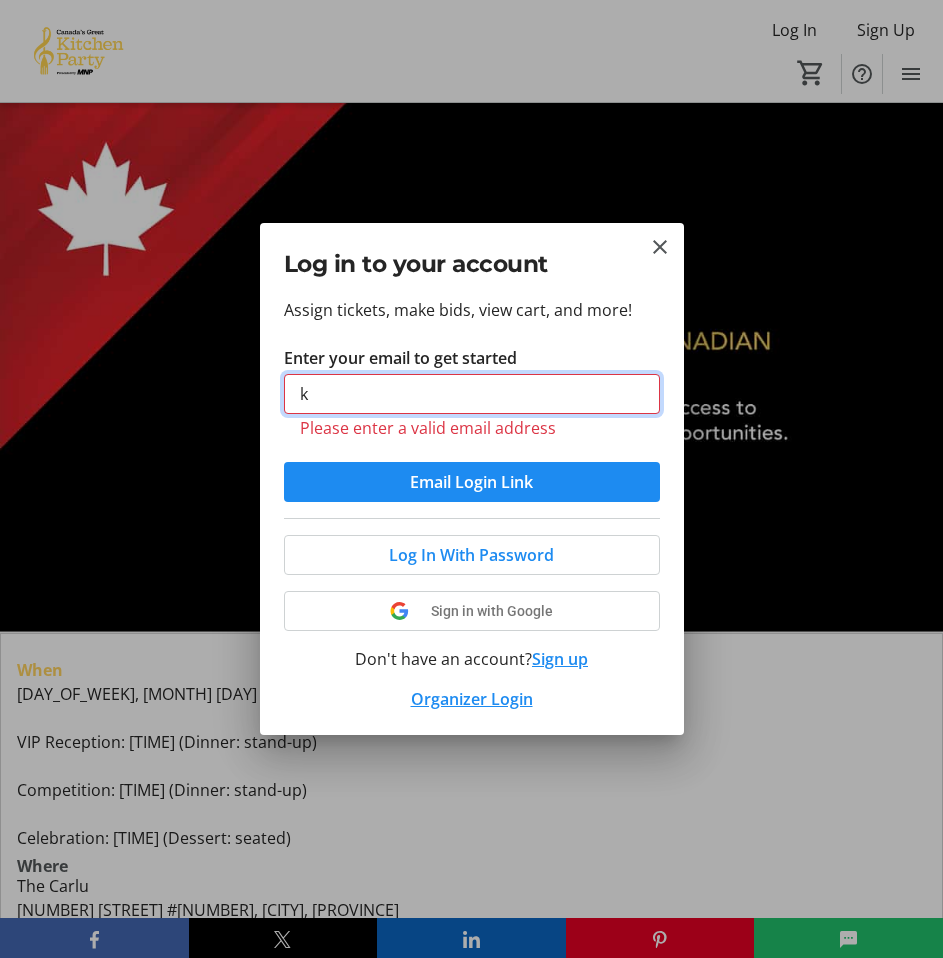 click on "k" at bounding box center [472, 394] 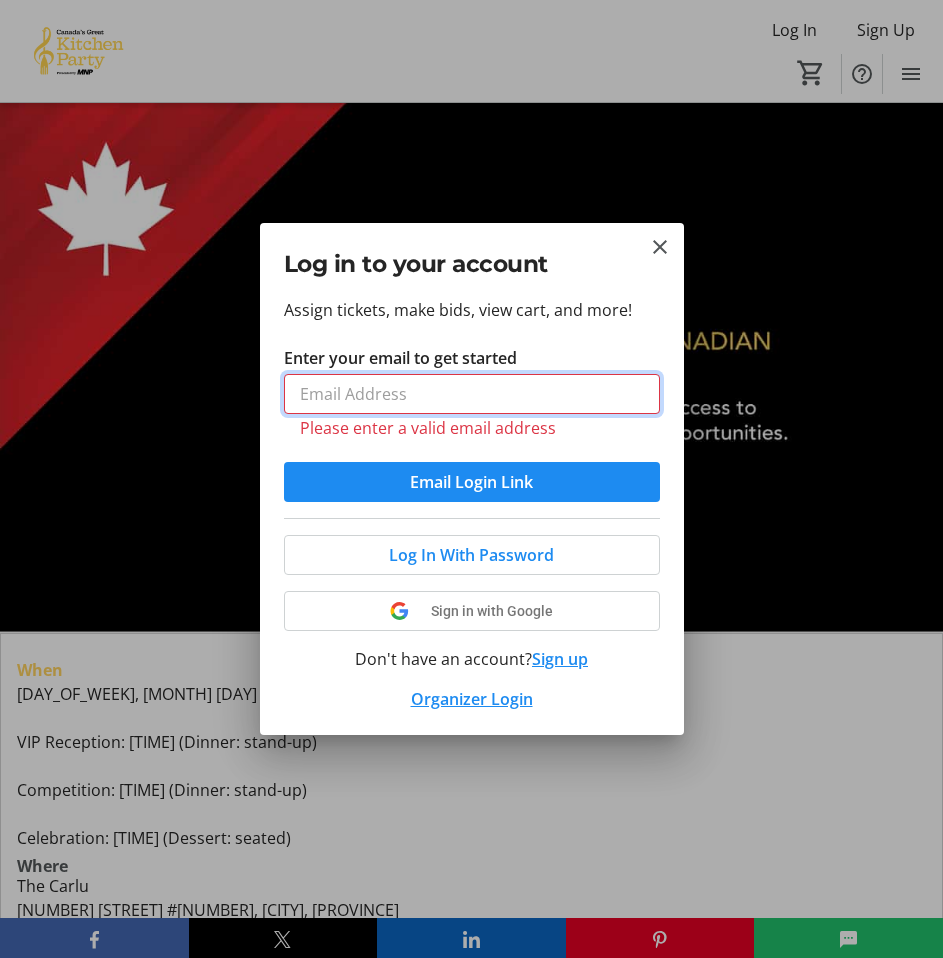paste on "[EMAIL]" 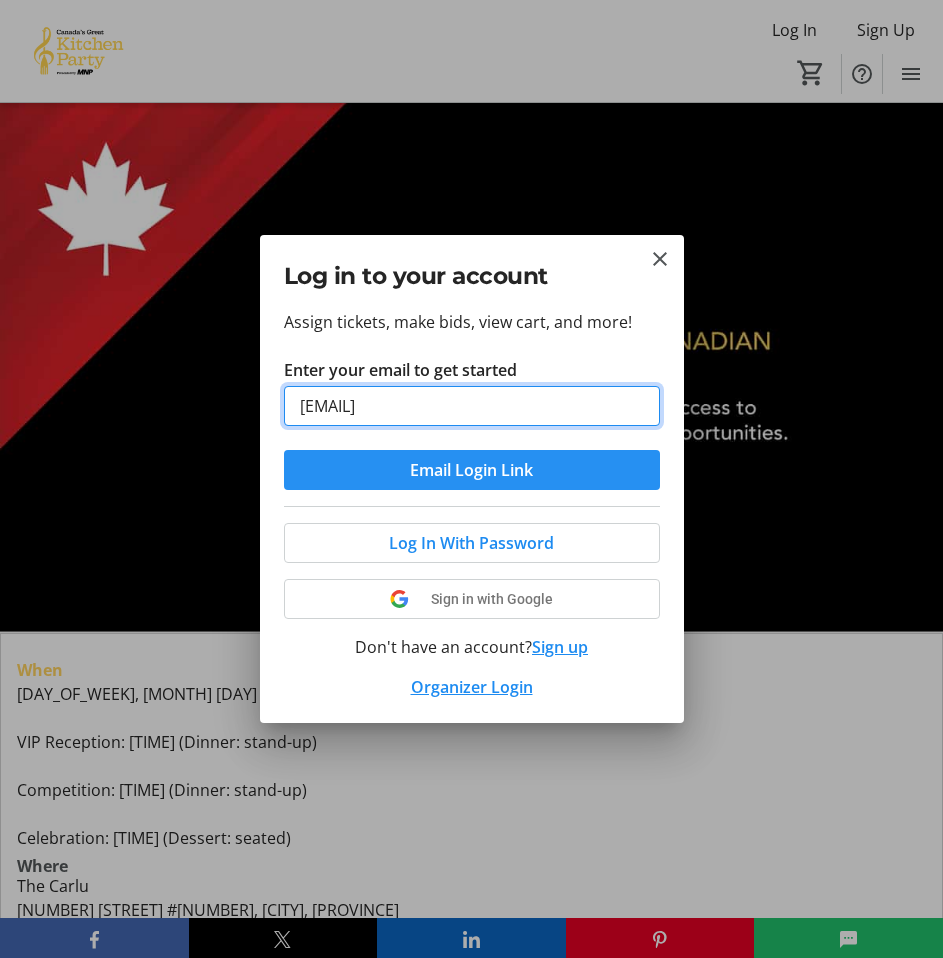 type on "[EMAIL]" 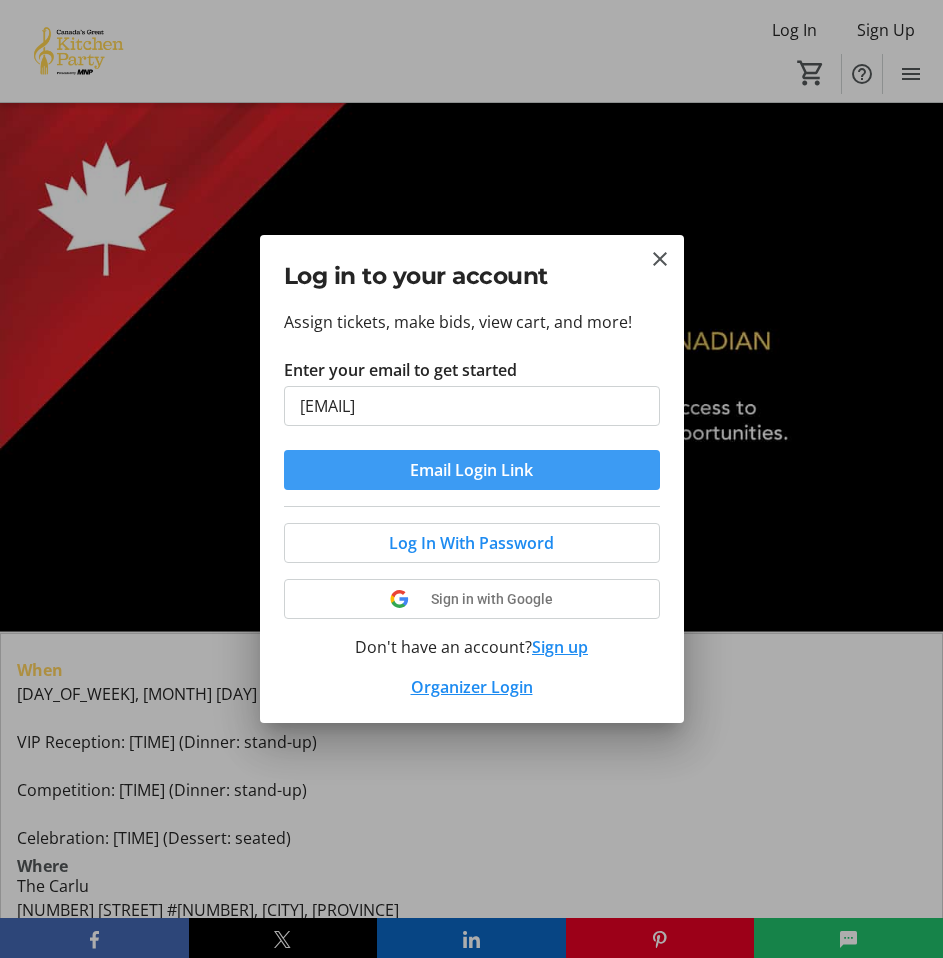 click at bounding box center [472, 470] 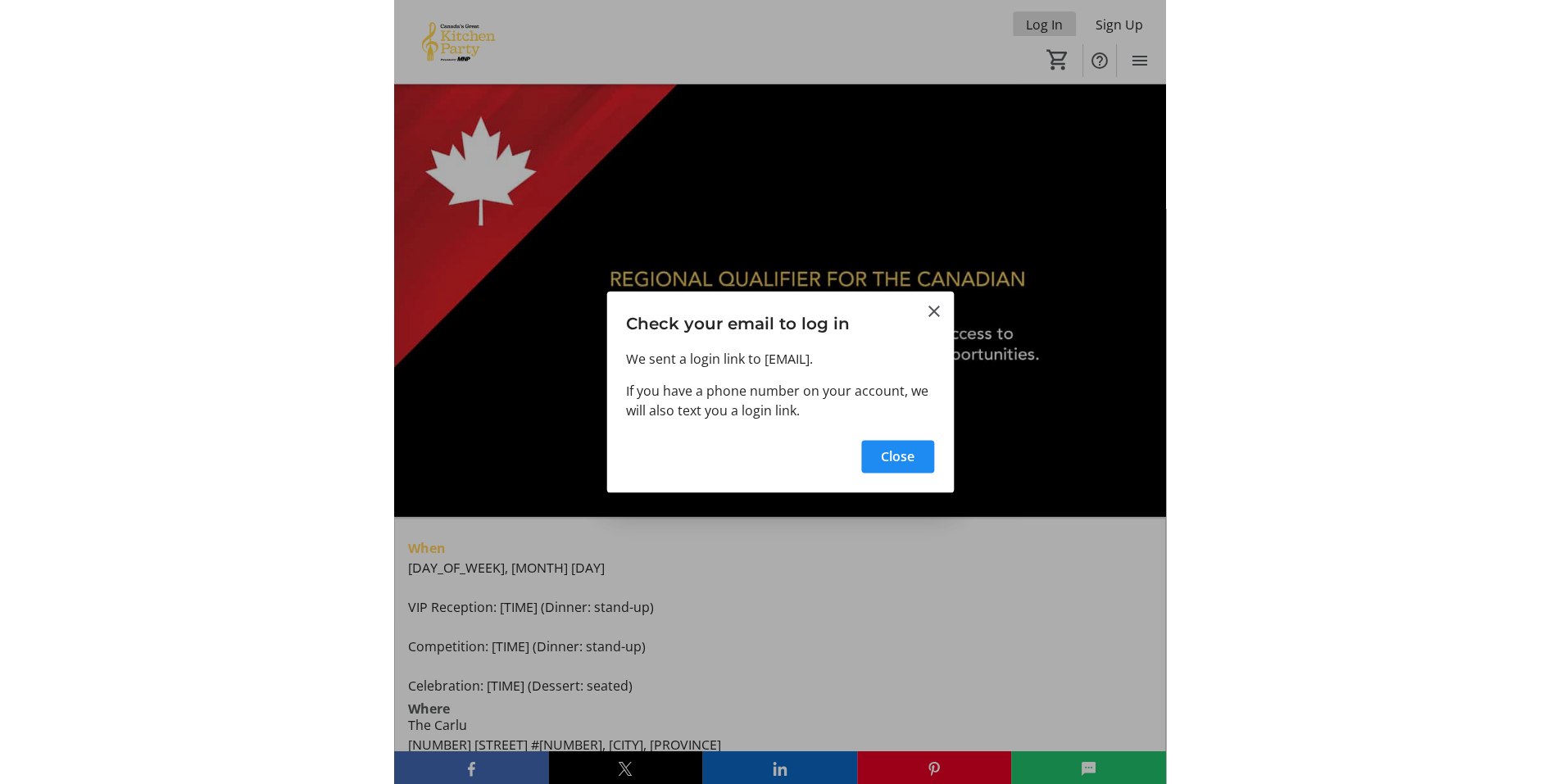 scroll, scrollTop: 2, scrollLeft: 0, axis: vertical 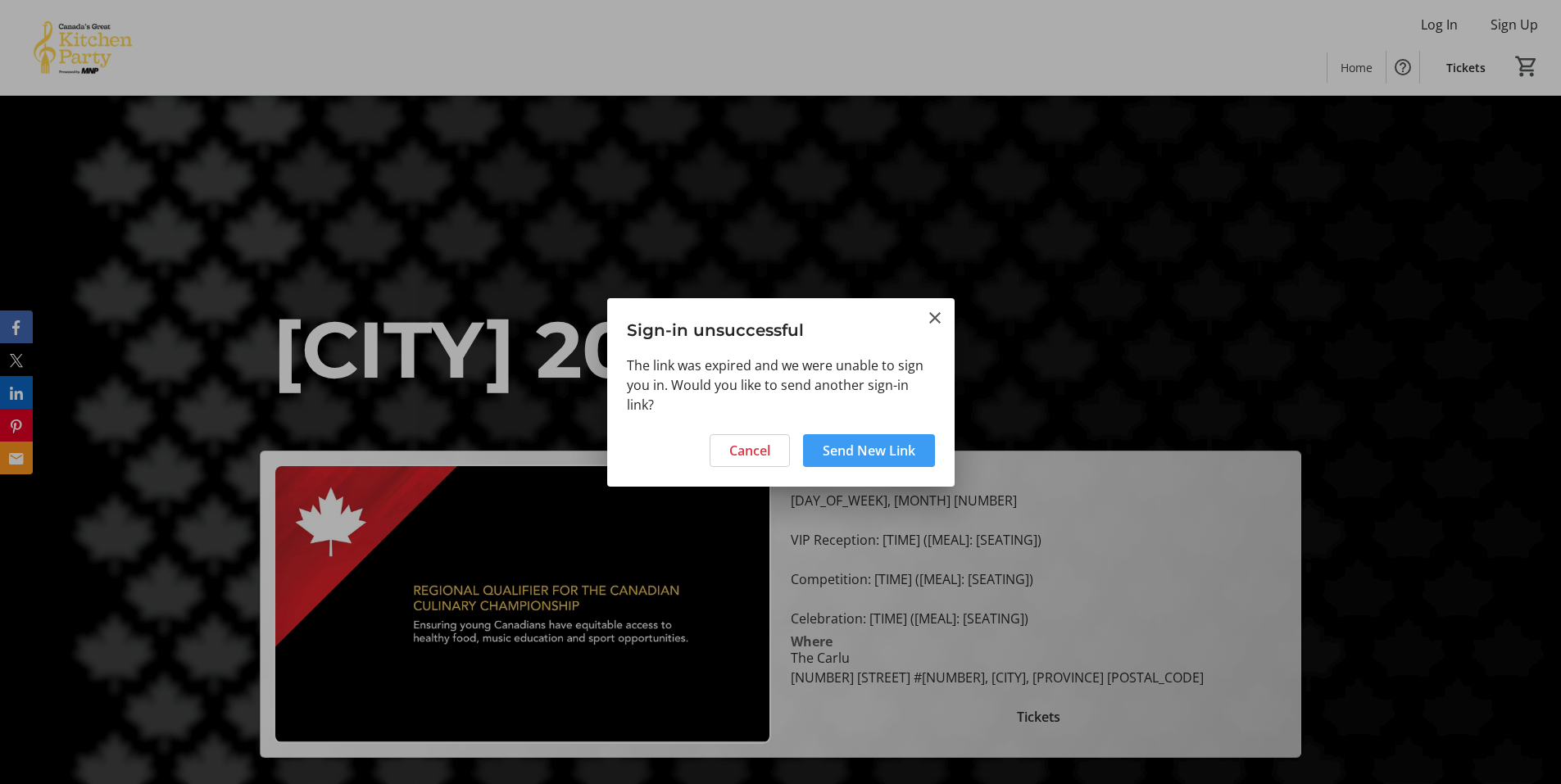 click at bounding box center [869, 451] 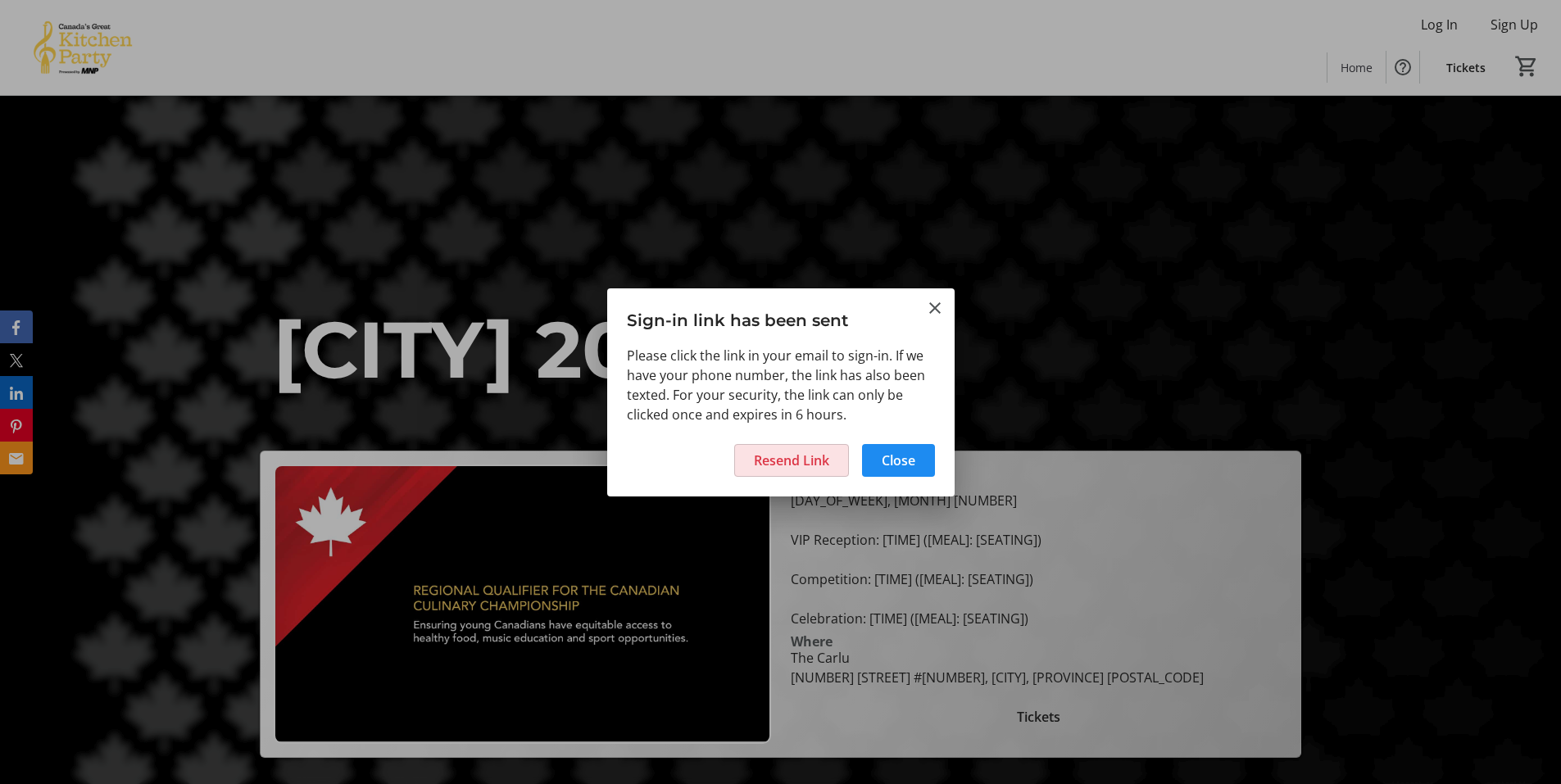 click on "Resend Link" at bounding box center (792, 460) 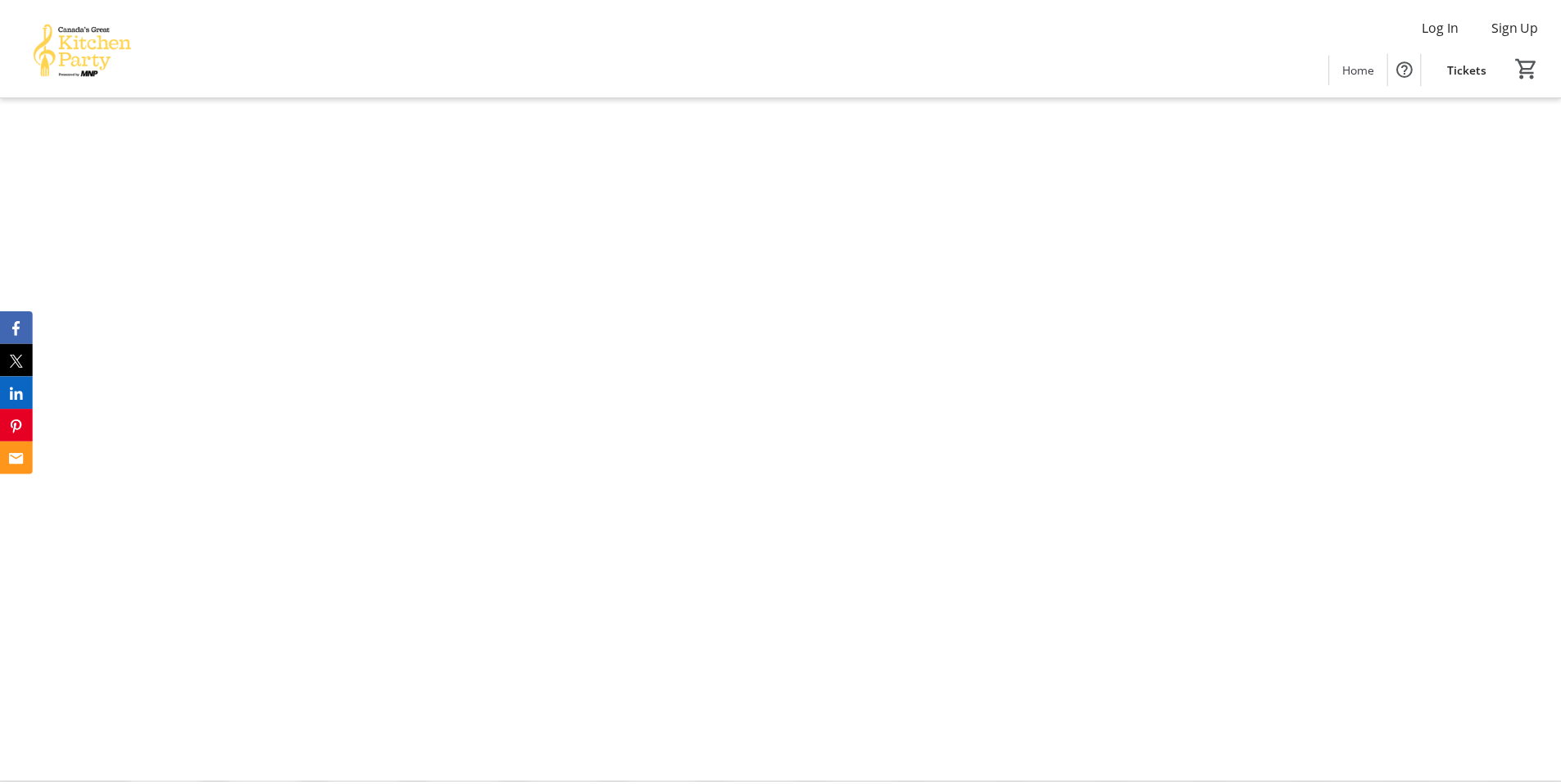 scroll, scrollTop: 0, scrollLeft: 0, axis: both 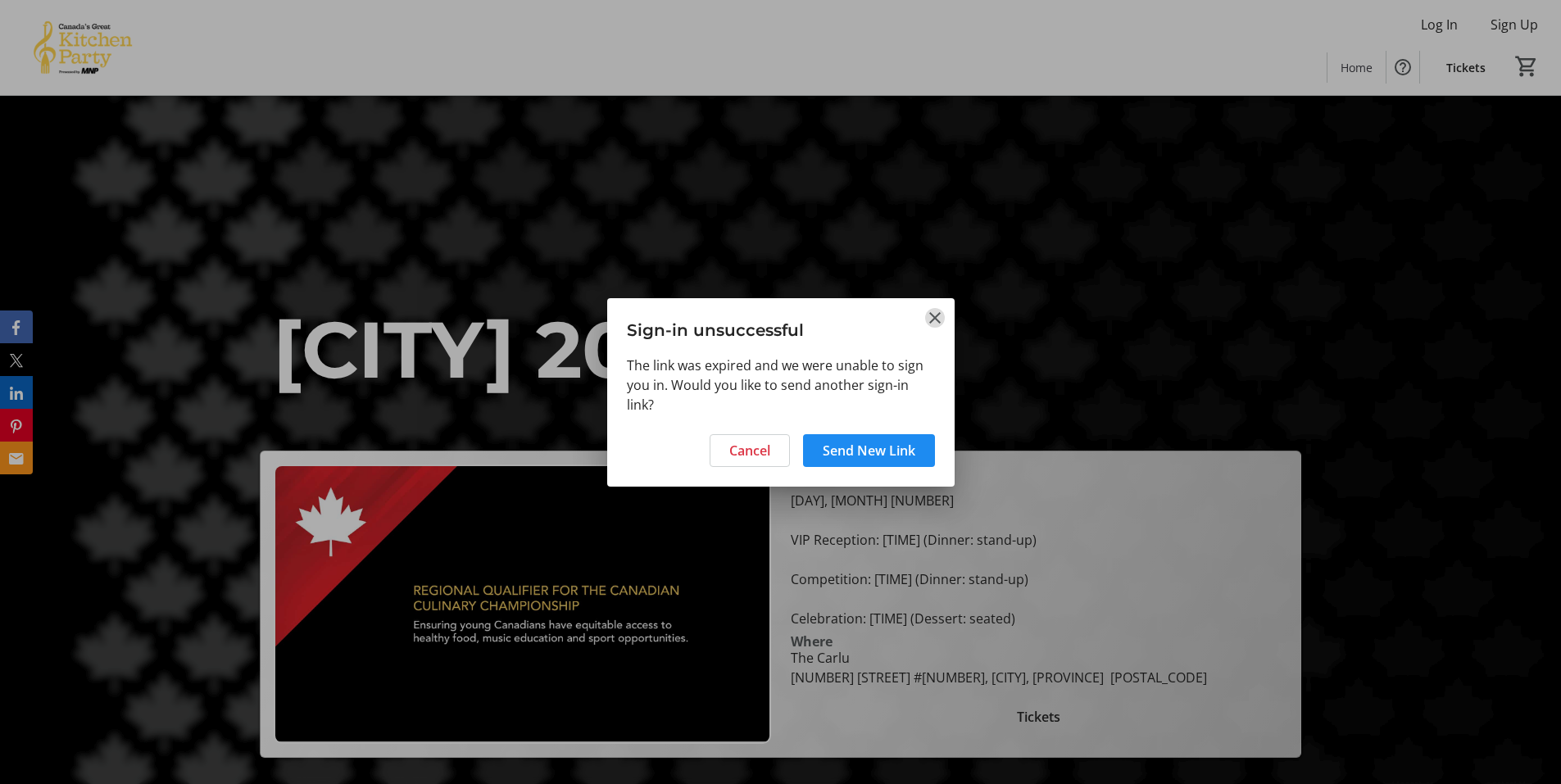 click at bounding box center [935, 318] 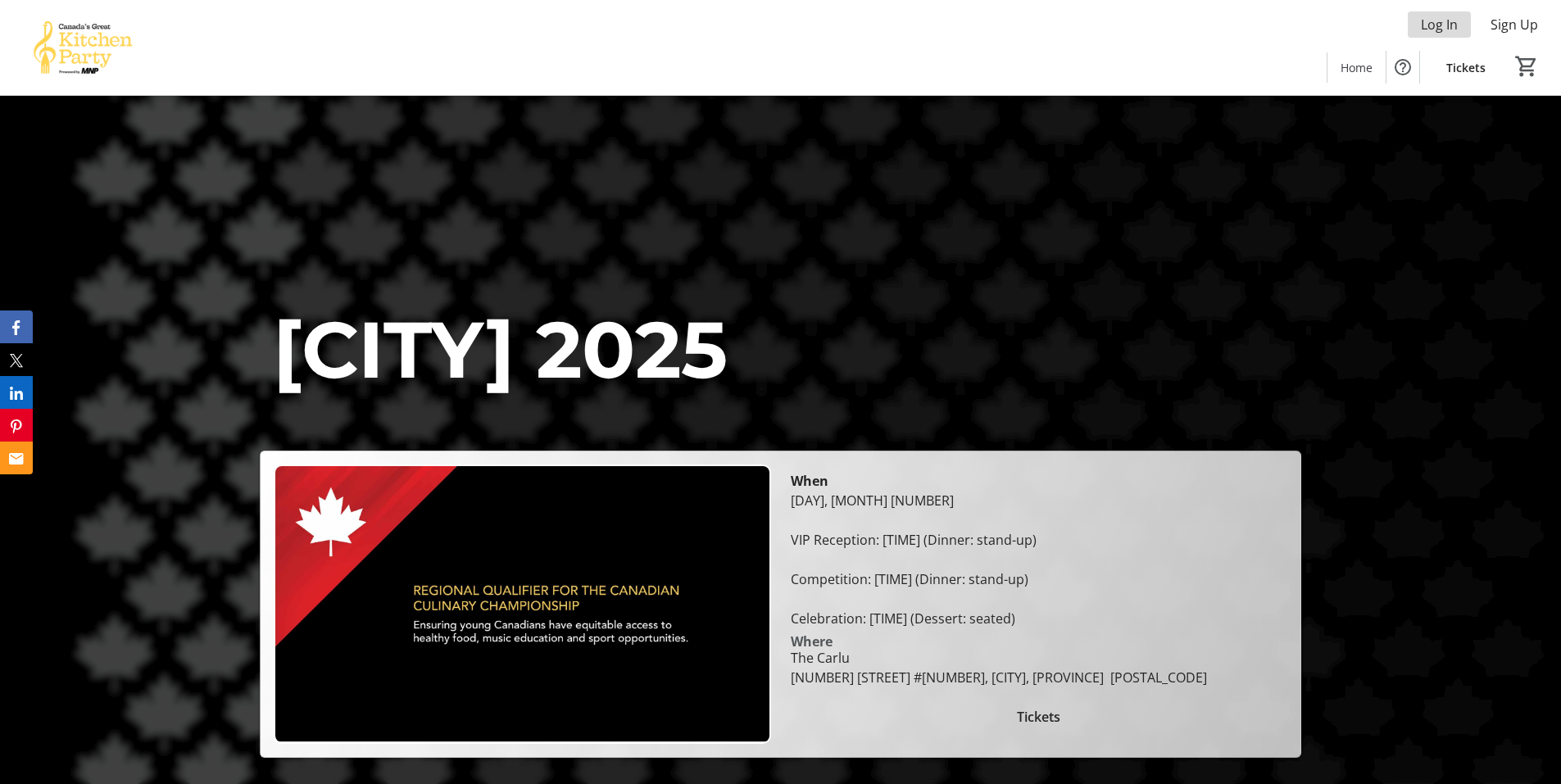click on "Log In" 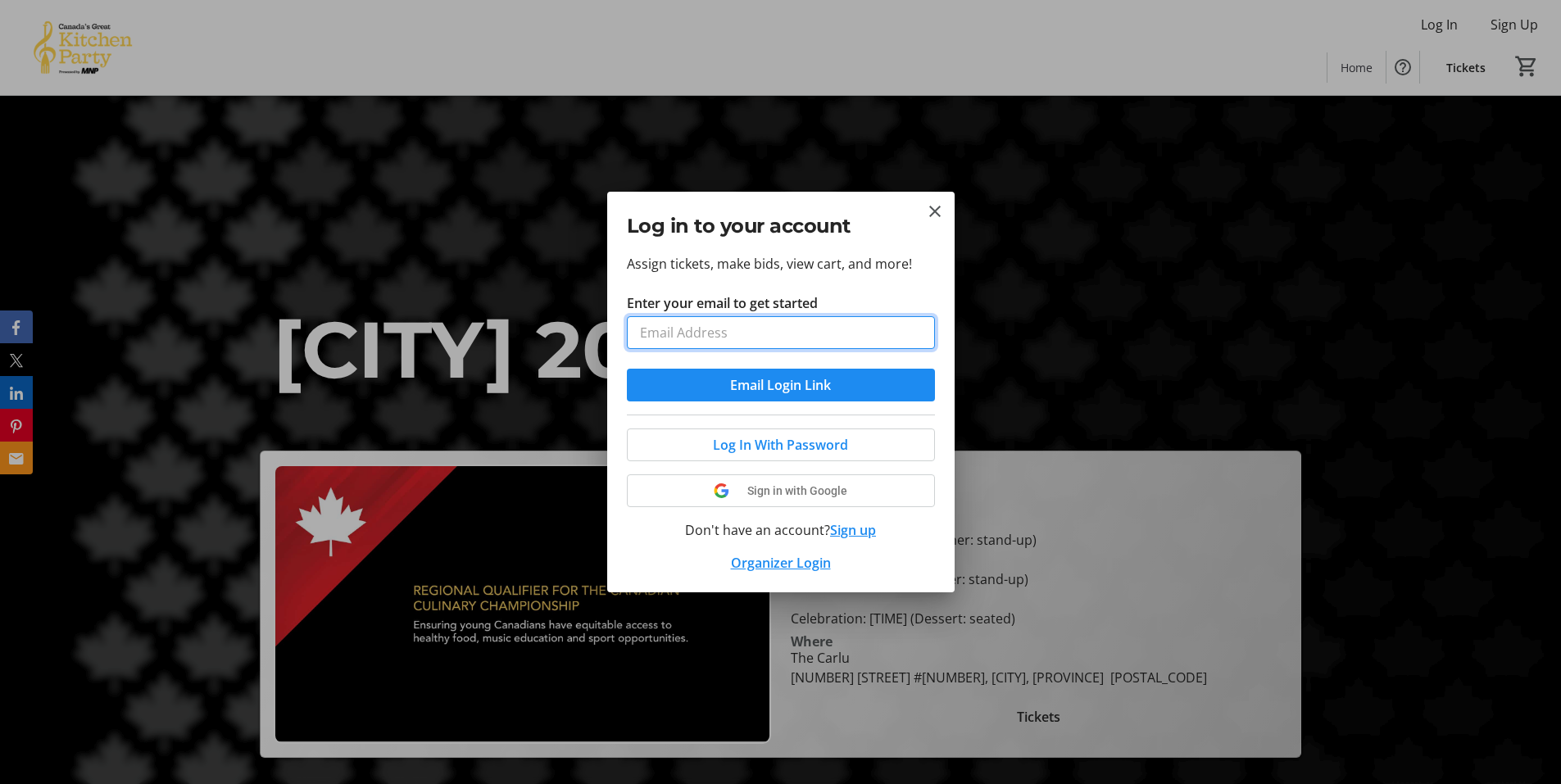 click on "Enter your email to get started" at bounding box center (781, 333) 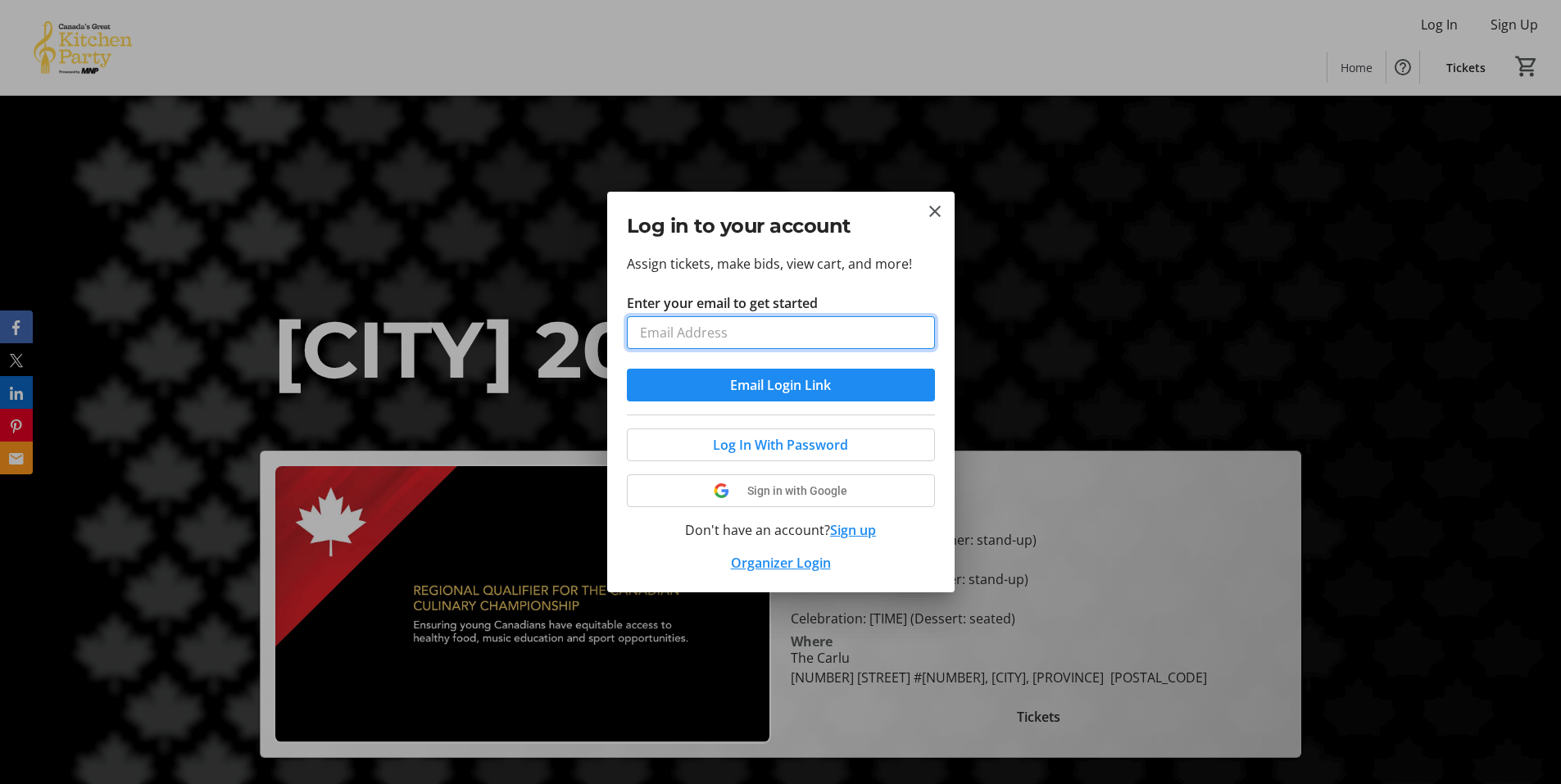 paste on "[EMAIL]" 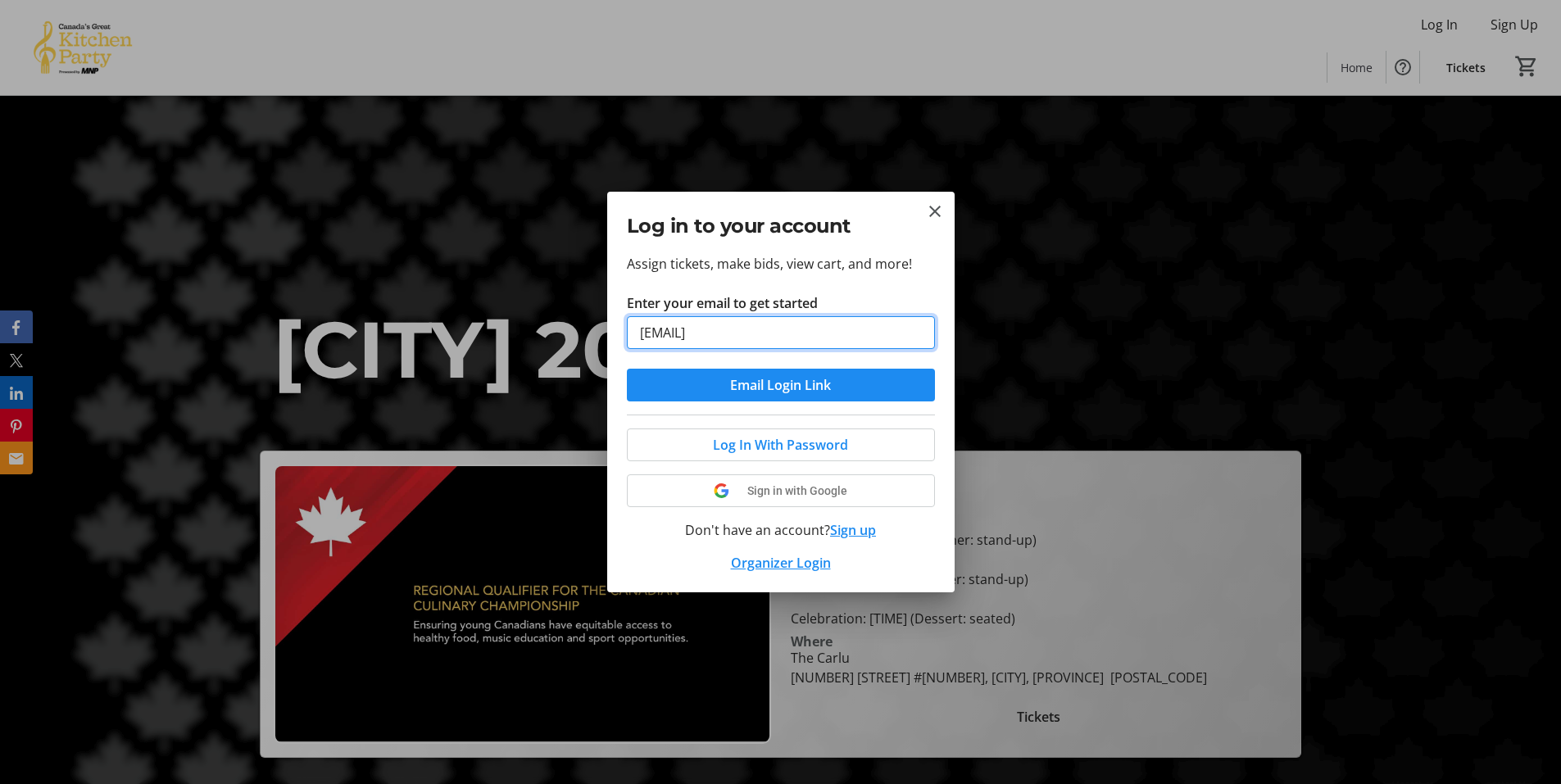 type on "[EMAIL]" 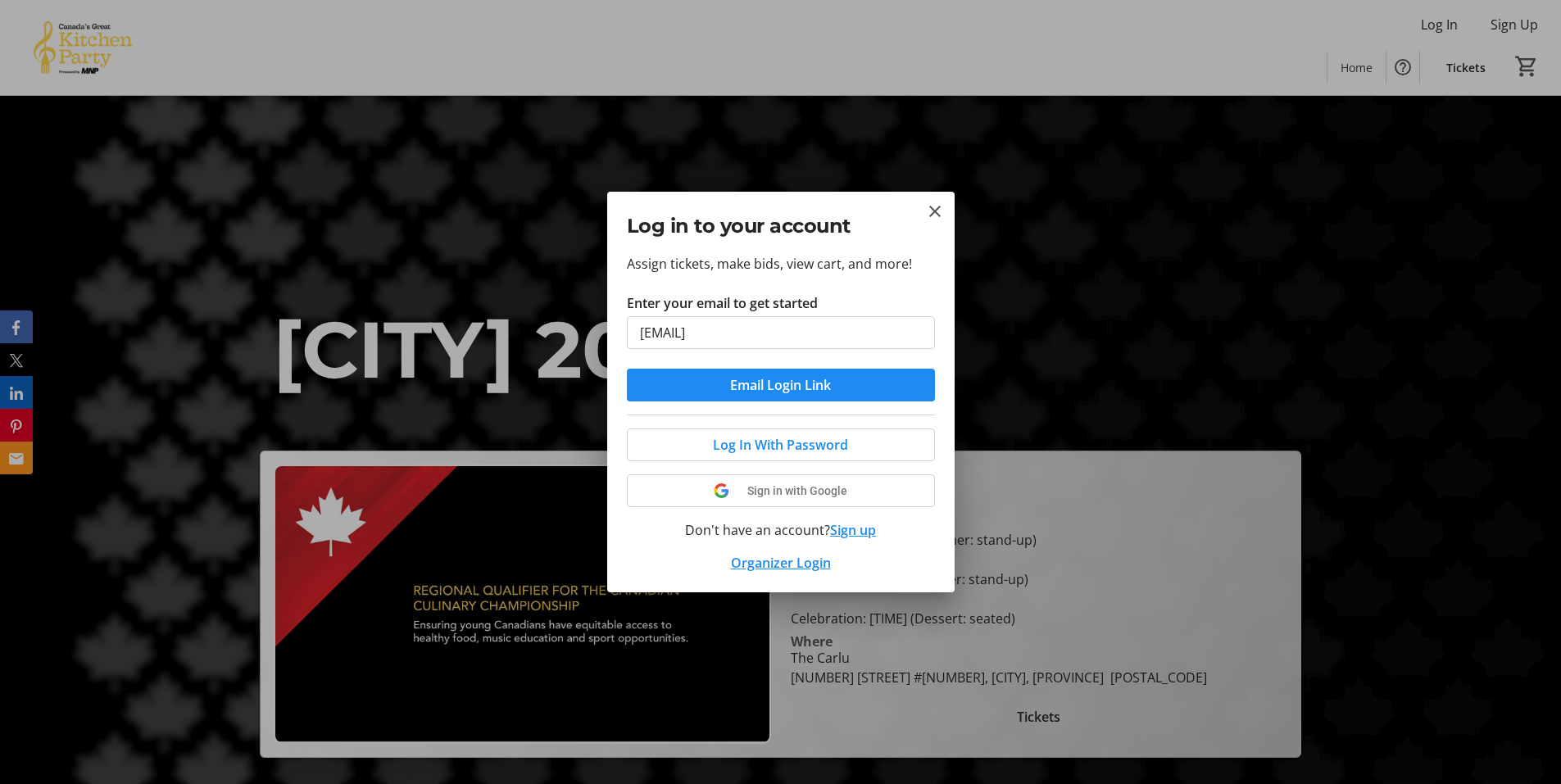 click on "Organizer Login" at bounding box center [781, 563] 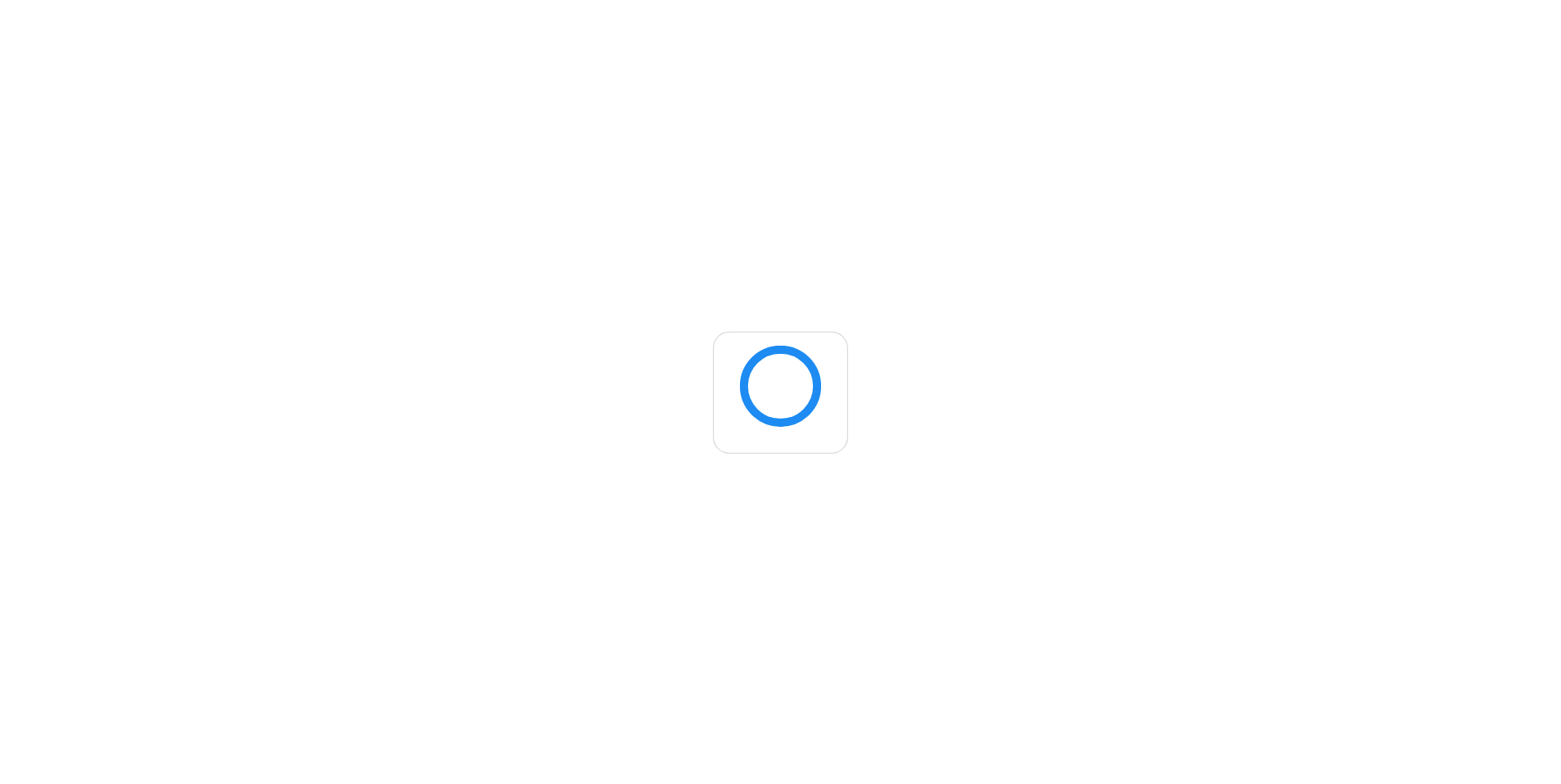 scroll, scrollTop: 0, scrollLeft: 0, axis: both 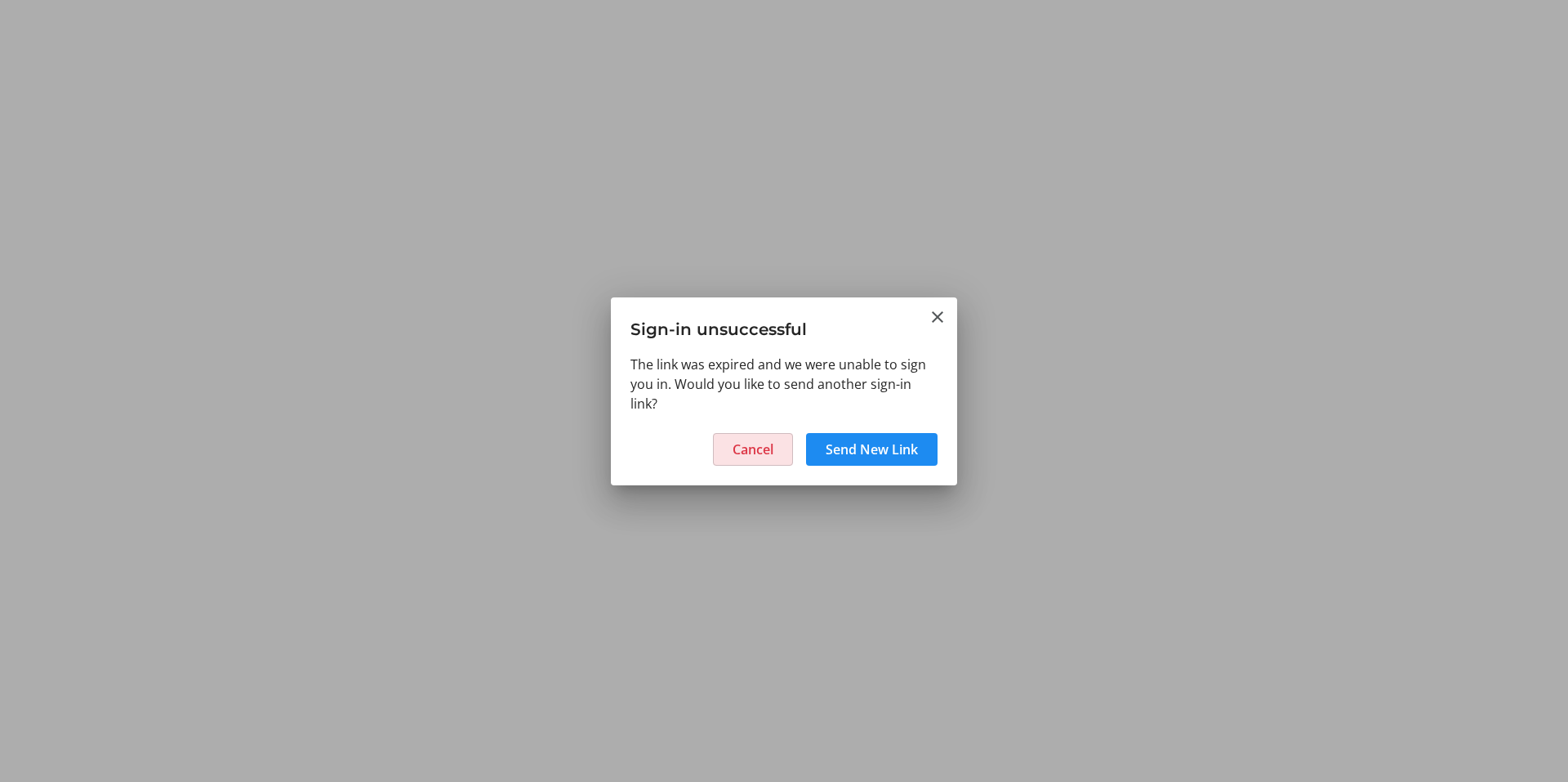 click on "Cancel" at bounding box center [753, 449] 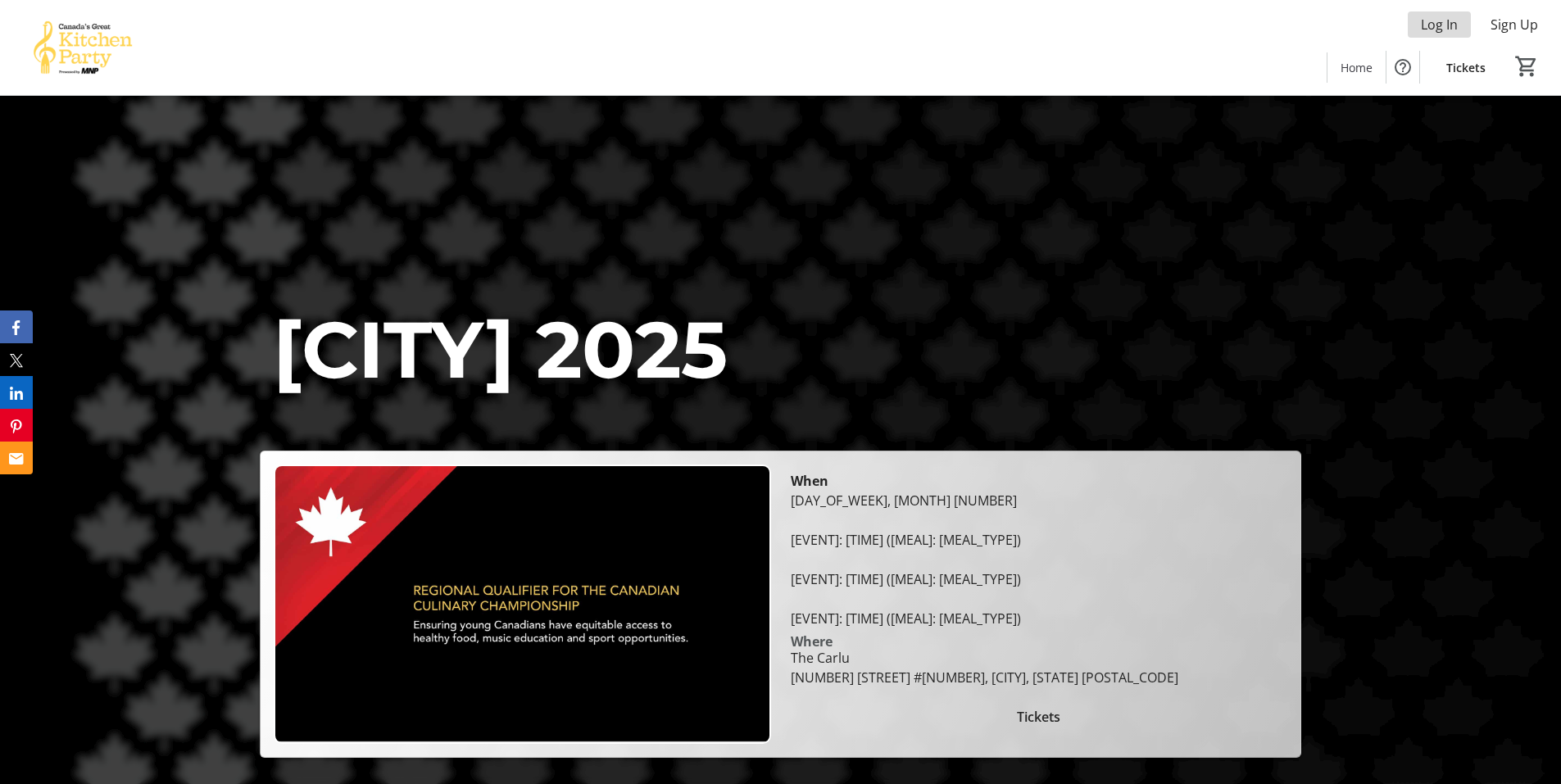 click 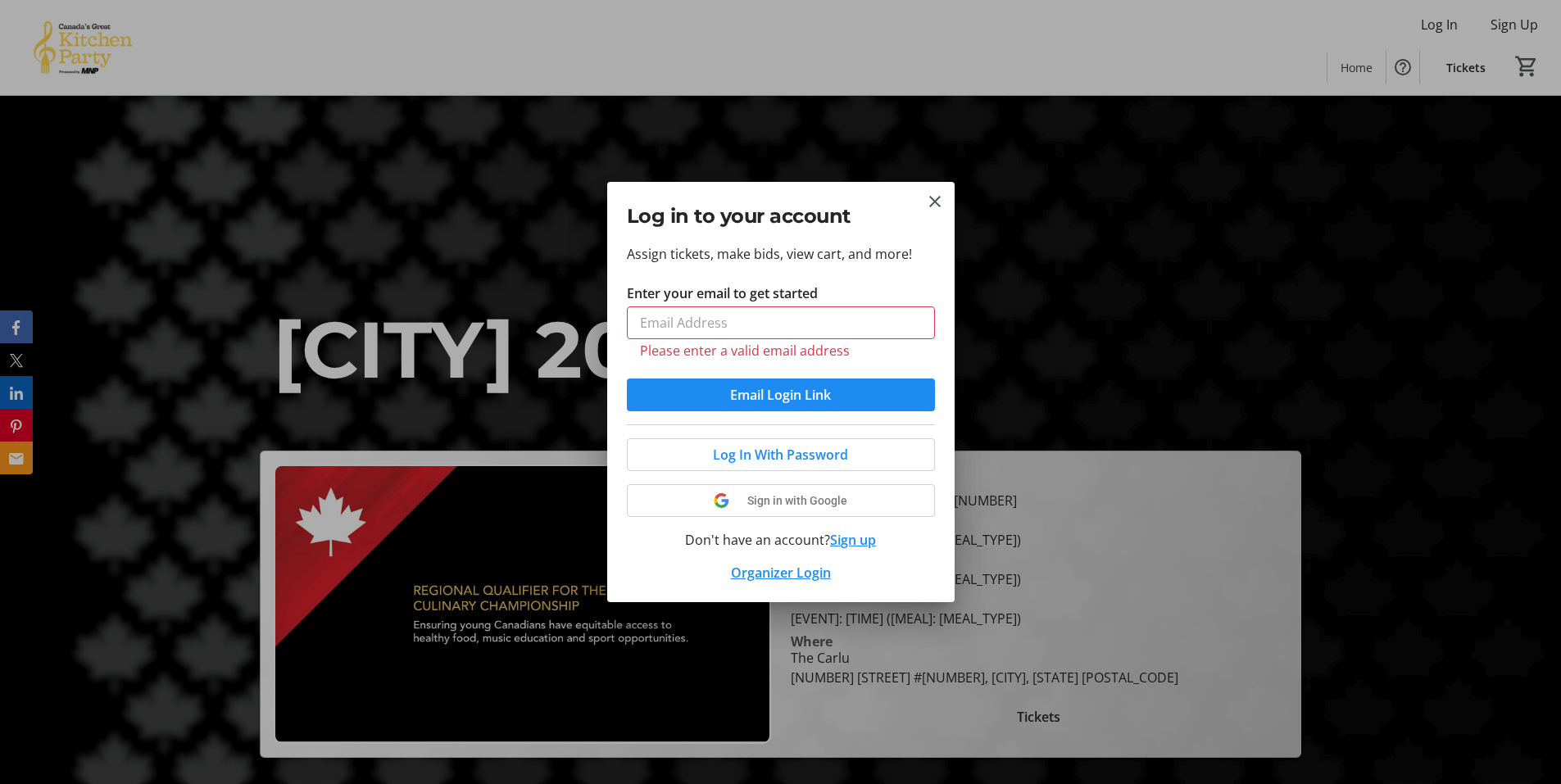 click on "Organizer Login" at bounding box center [781, 573] 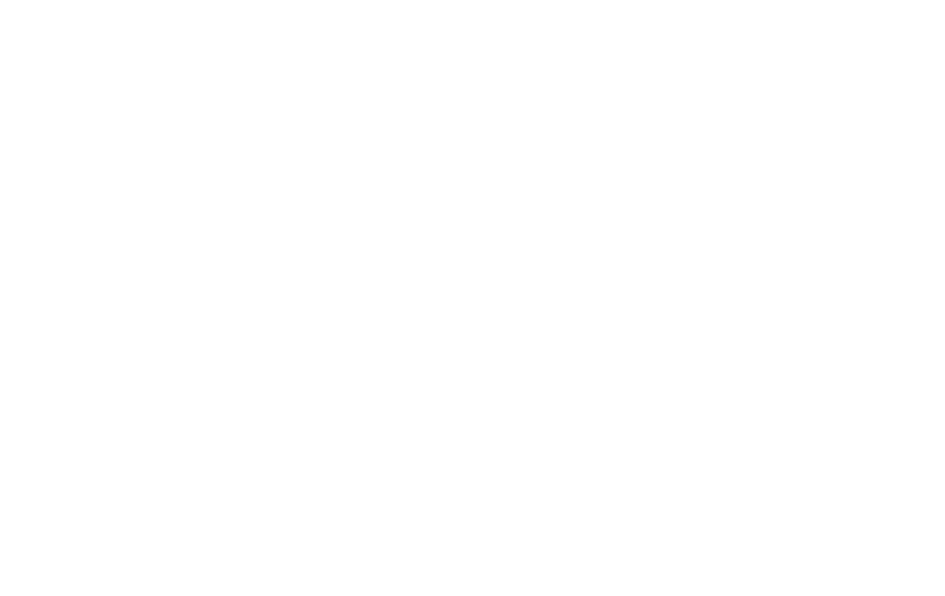 scroll, scrollTop: 0, scrollLeft: 0, axis: both 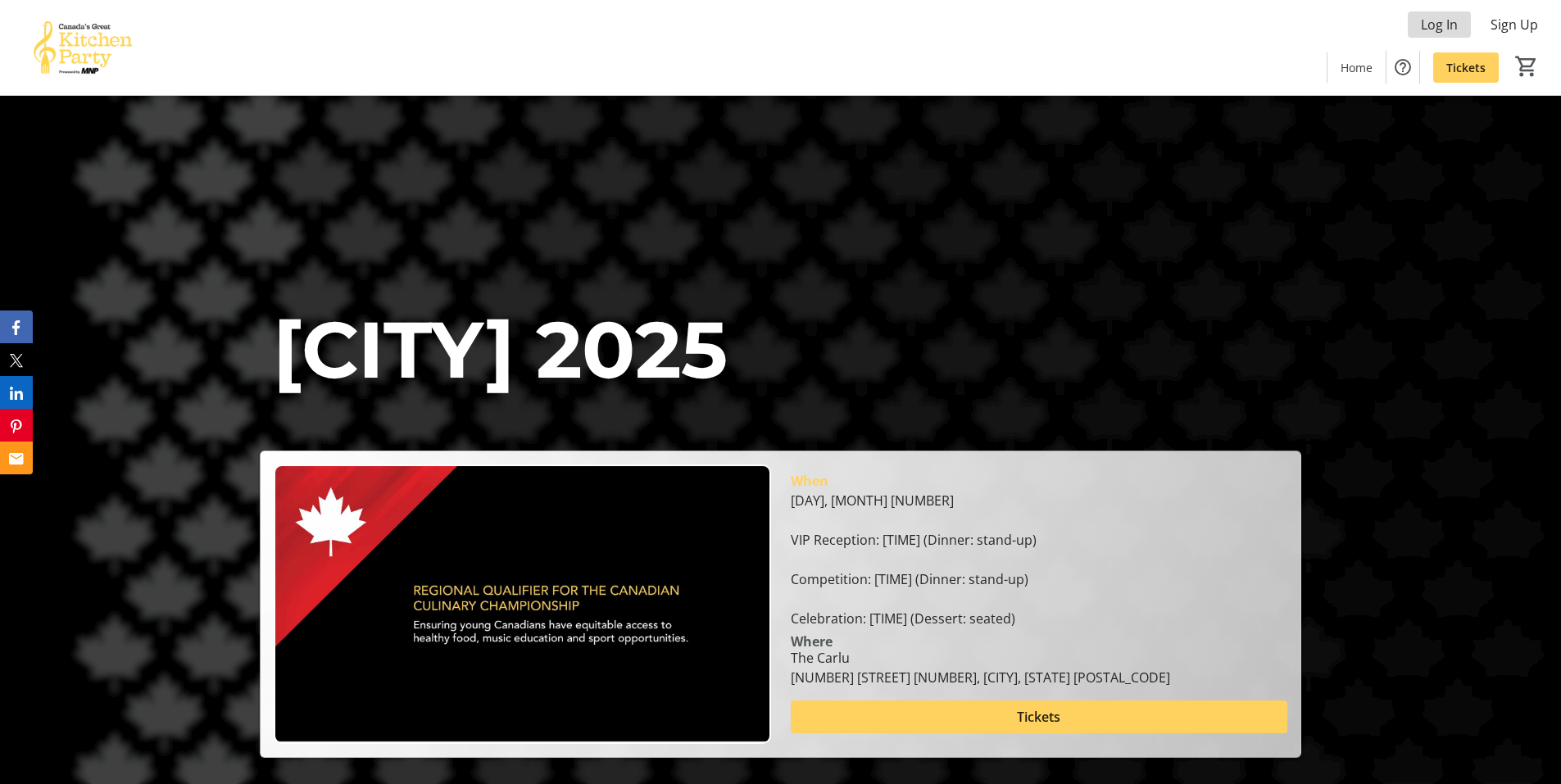 click on "Log In" 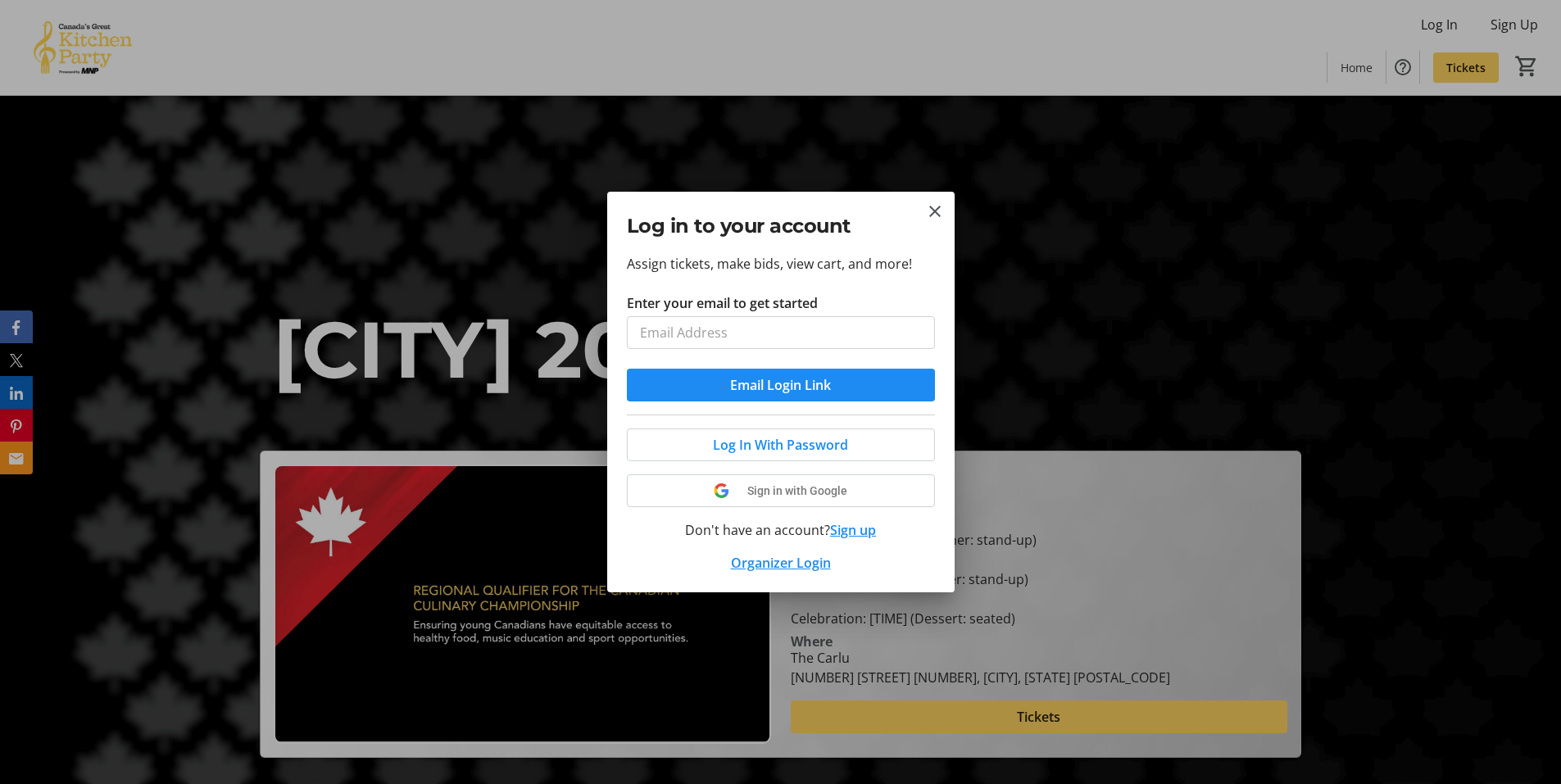 click on "Enter your email to get started" at bounding box center [781, 333] 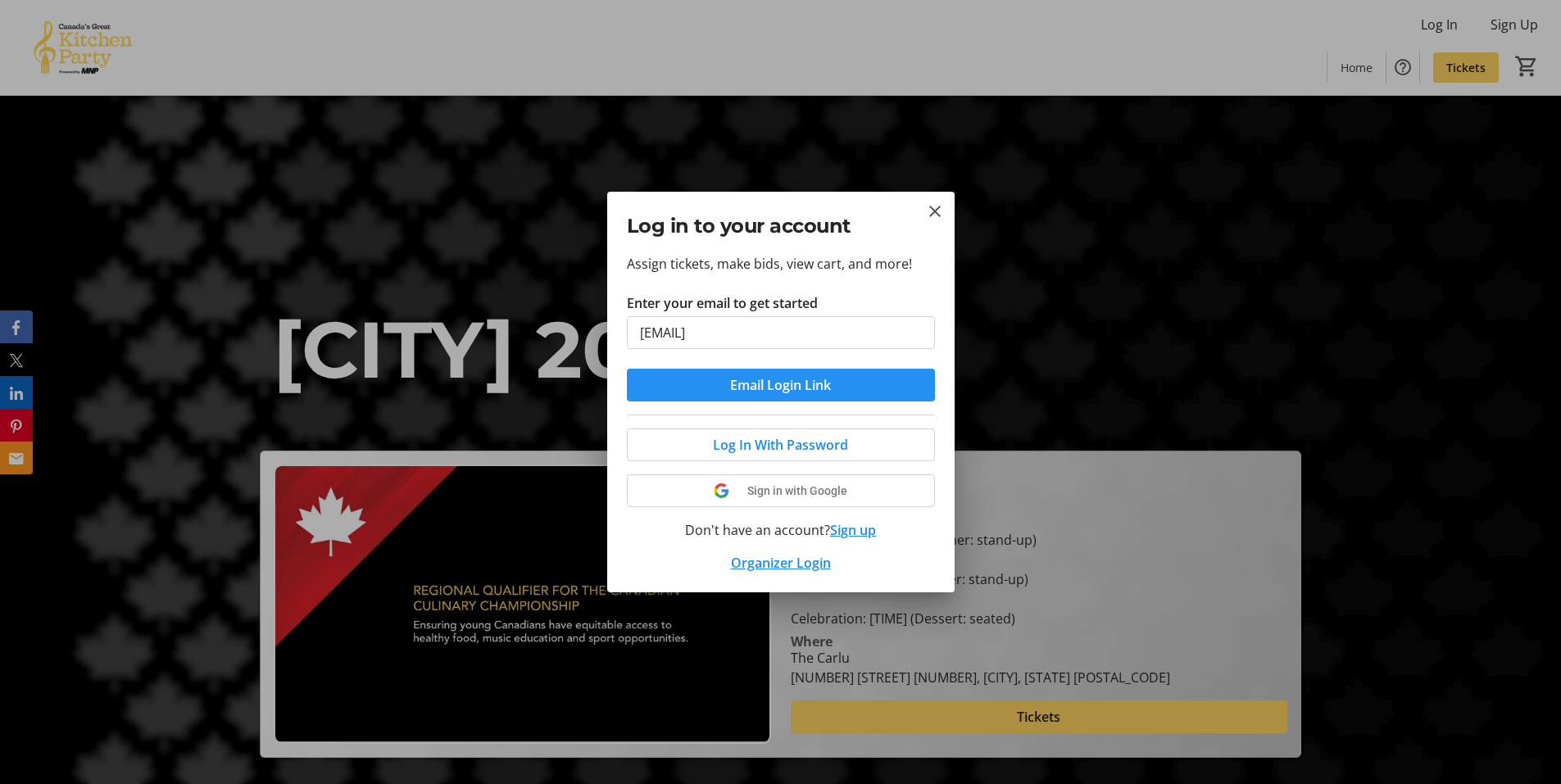 click at bounding box center (781, 385) 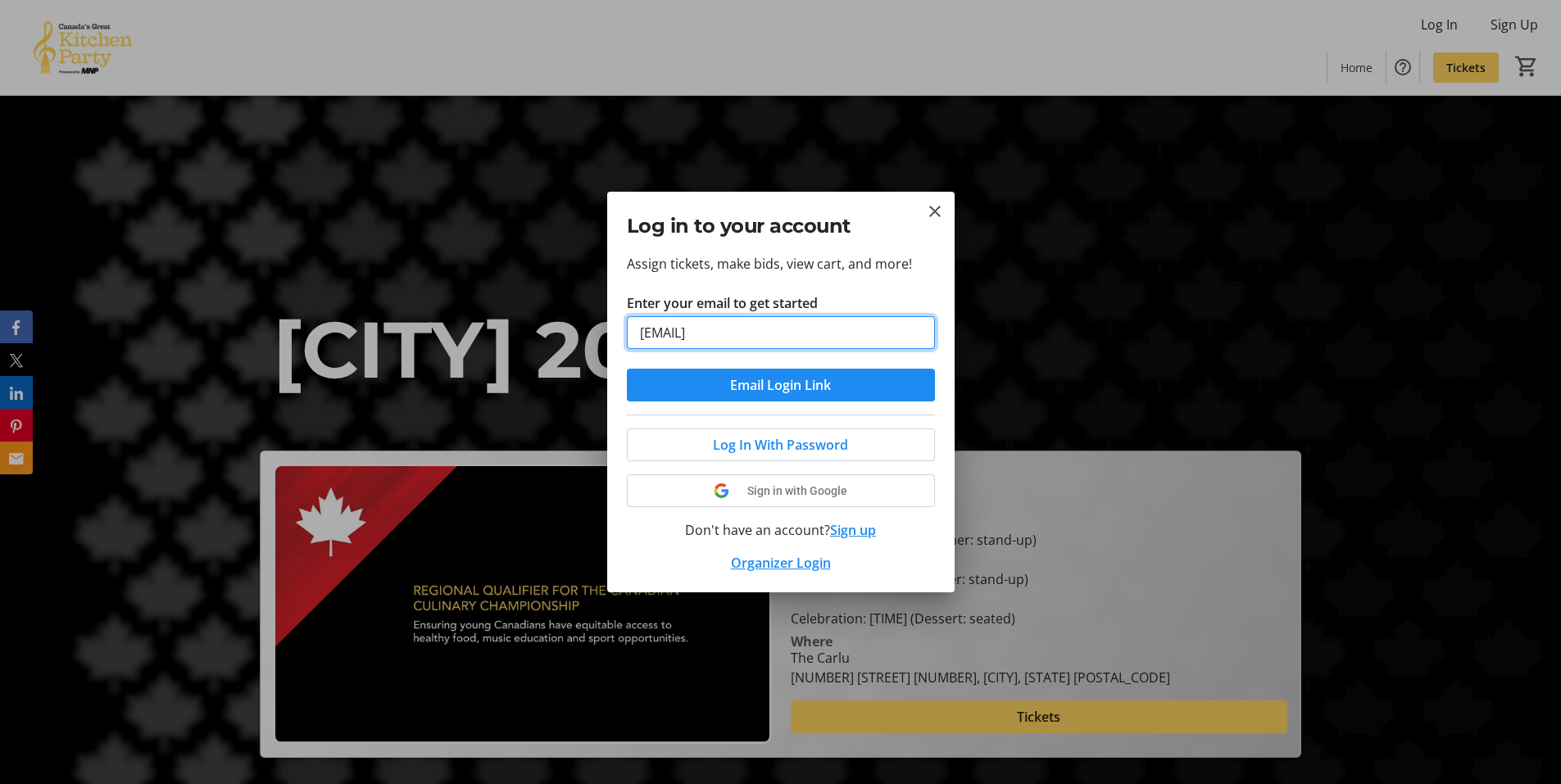 click on "[EMAIL]" at bounding box center [781, 333] 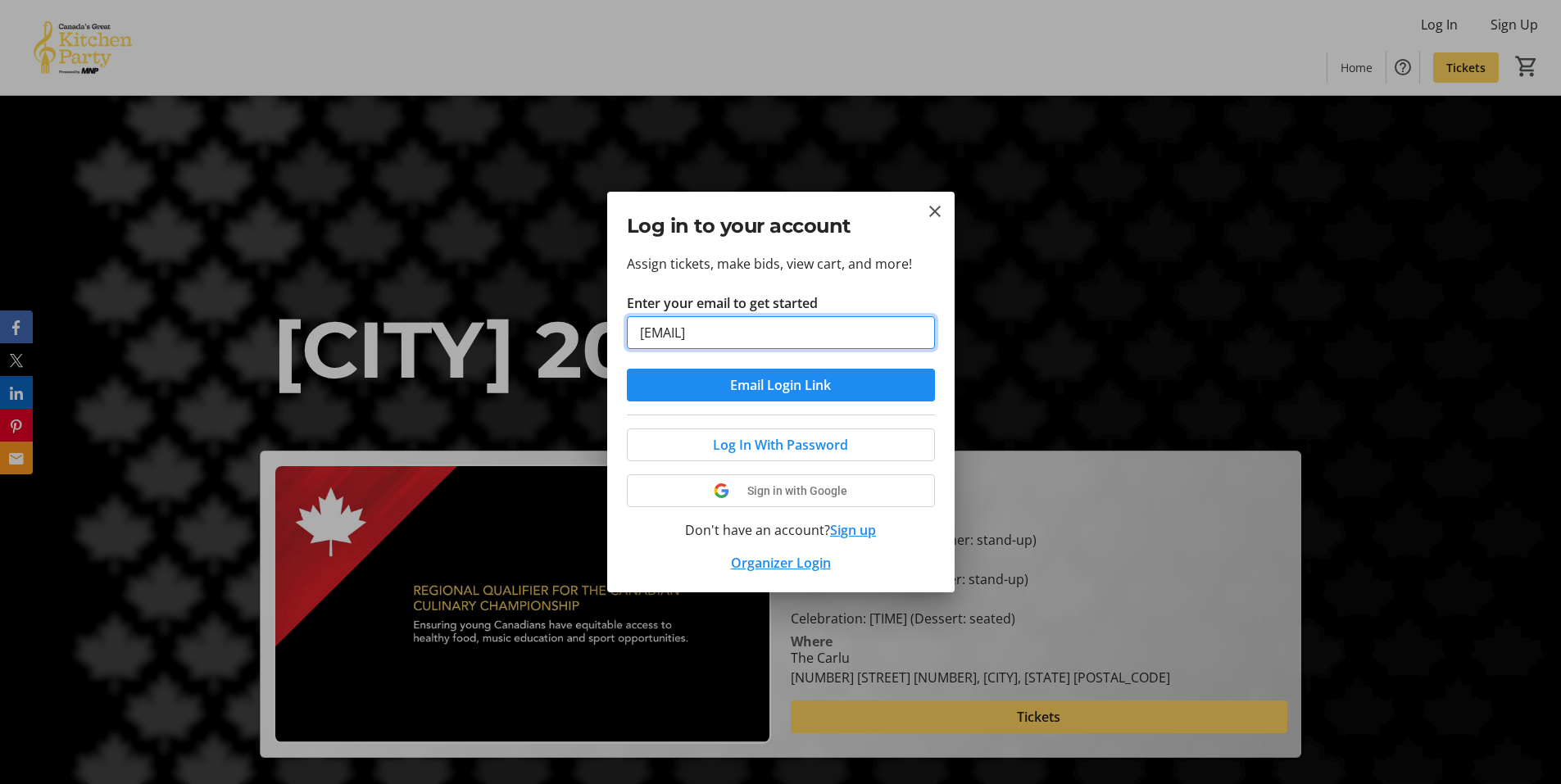 type on "[EMAIL]" 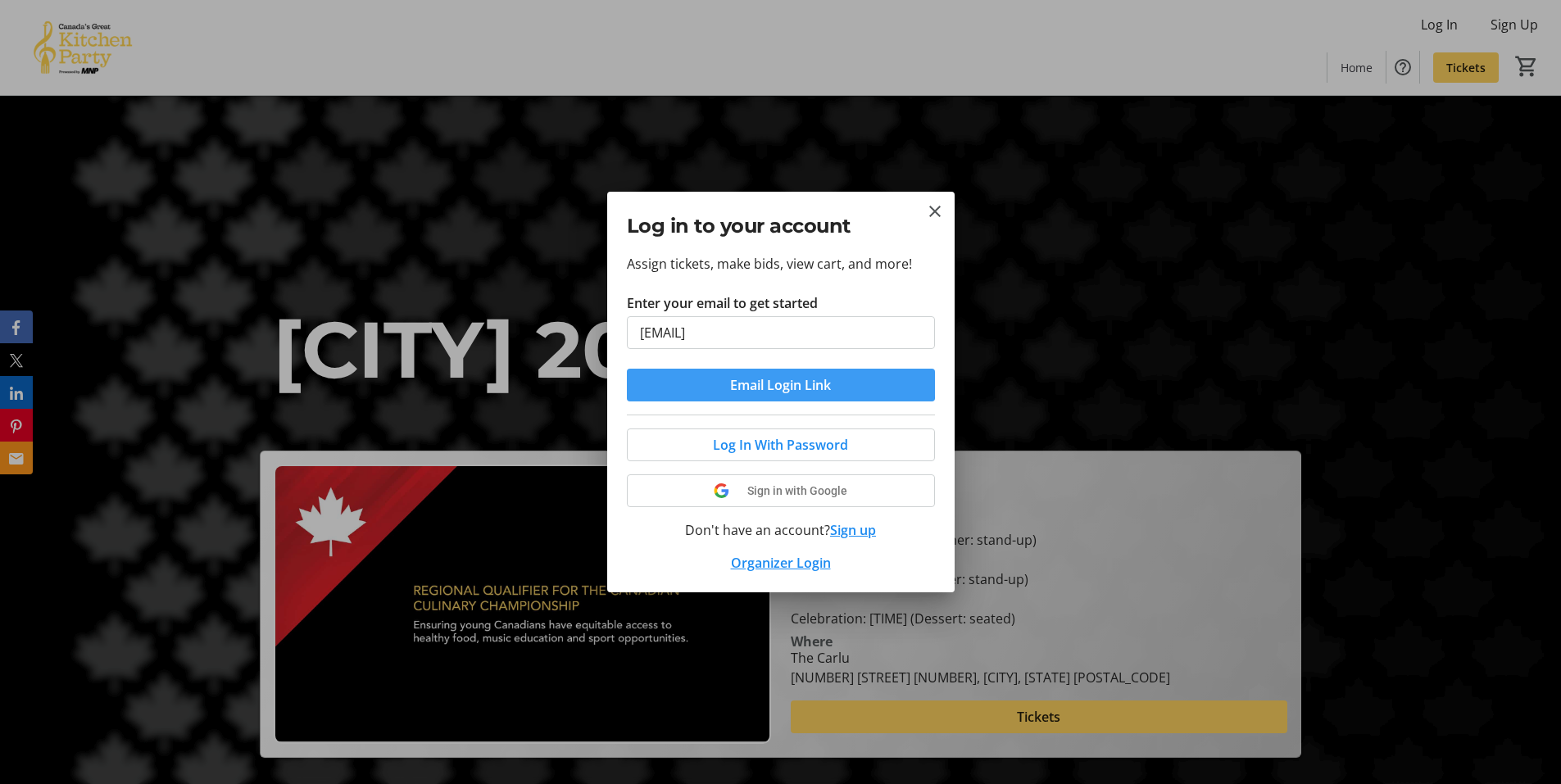 click on "Email Login Link" at bounding box center (780, 385) 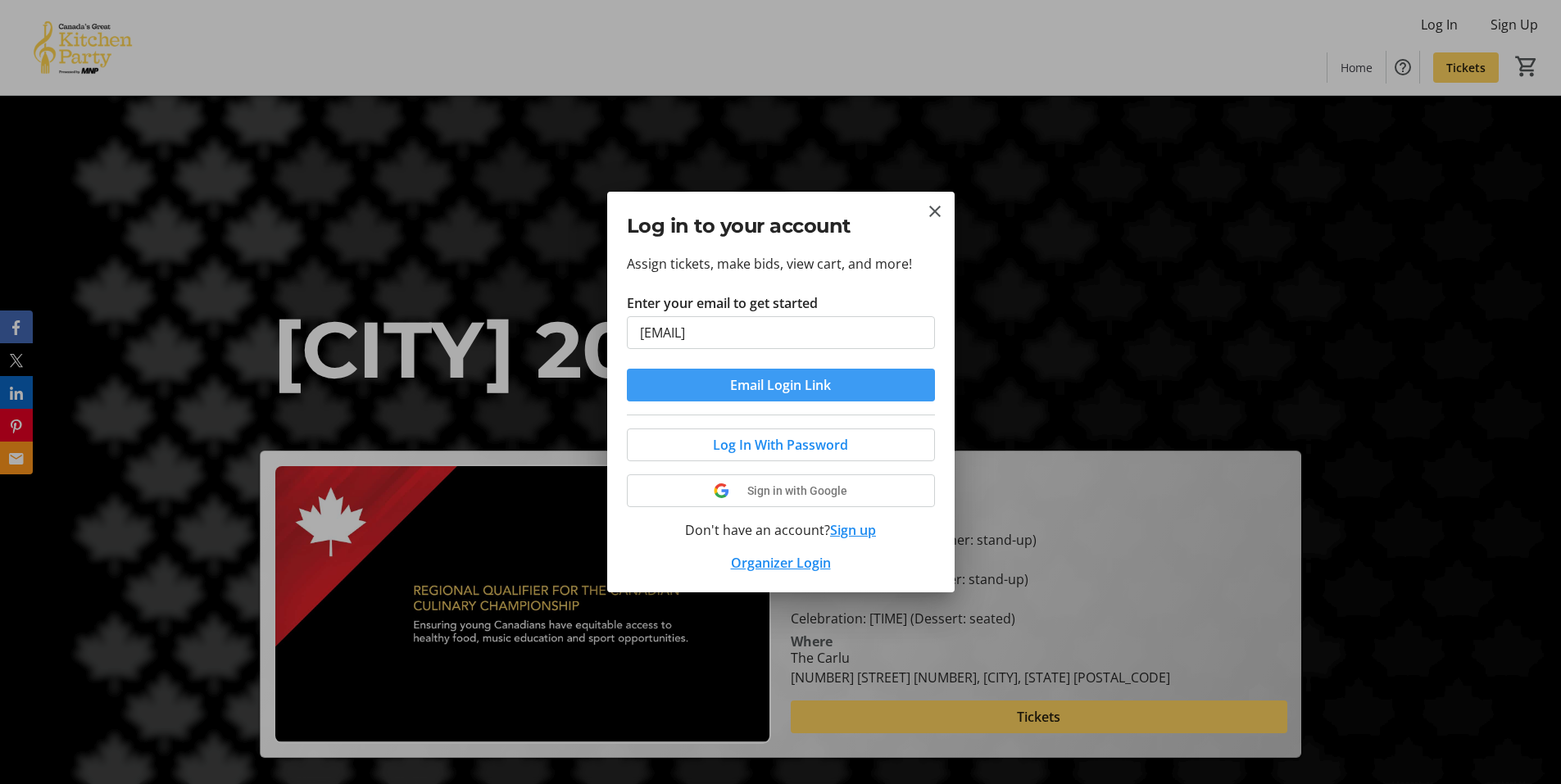click on "Email Login Link" at bounding box center [780, 385] 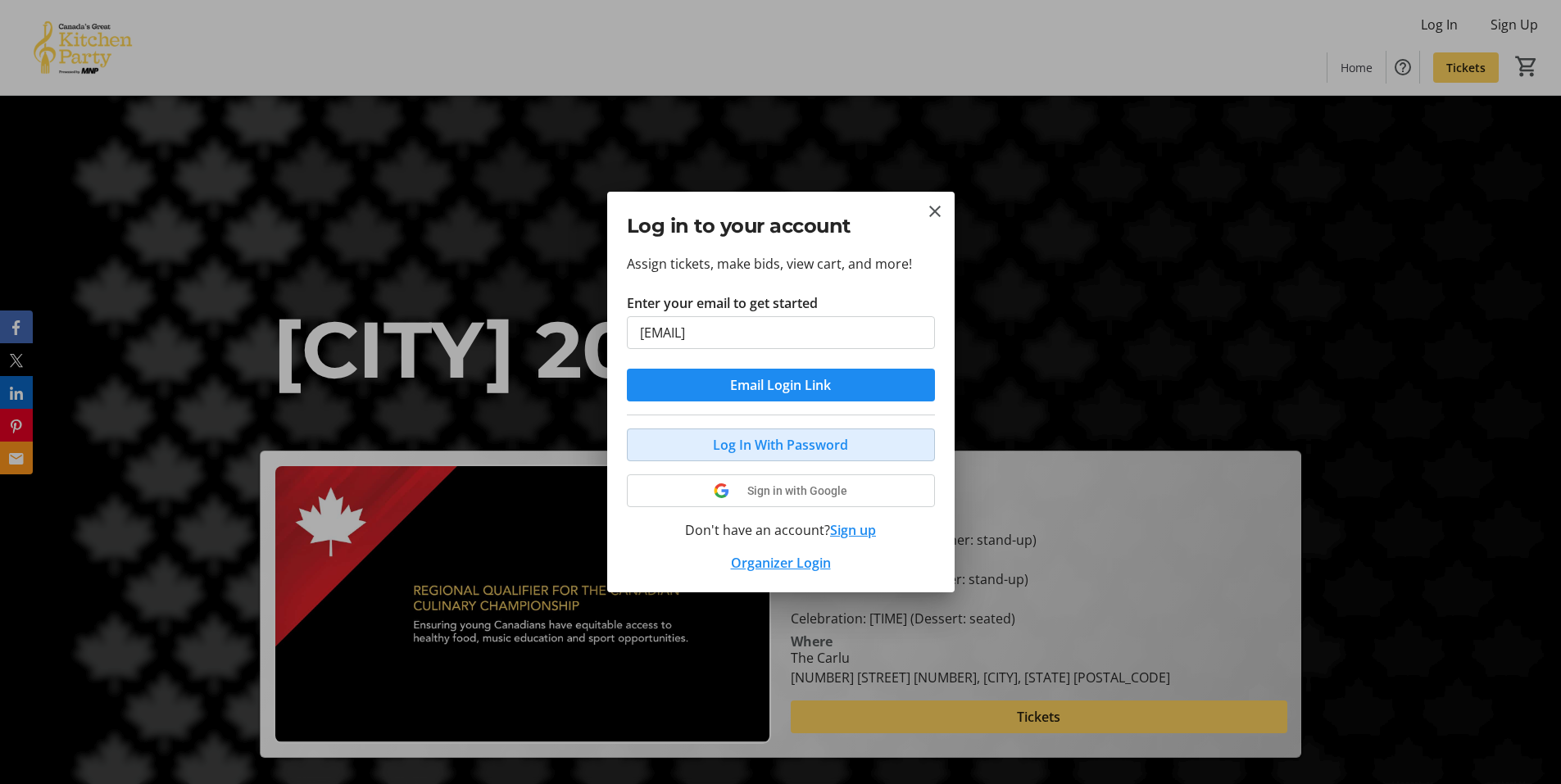 click on "Log In With Password" at bounding box center (780, 445) 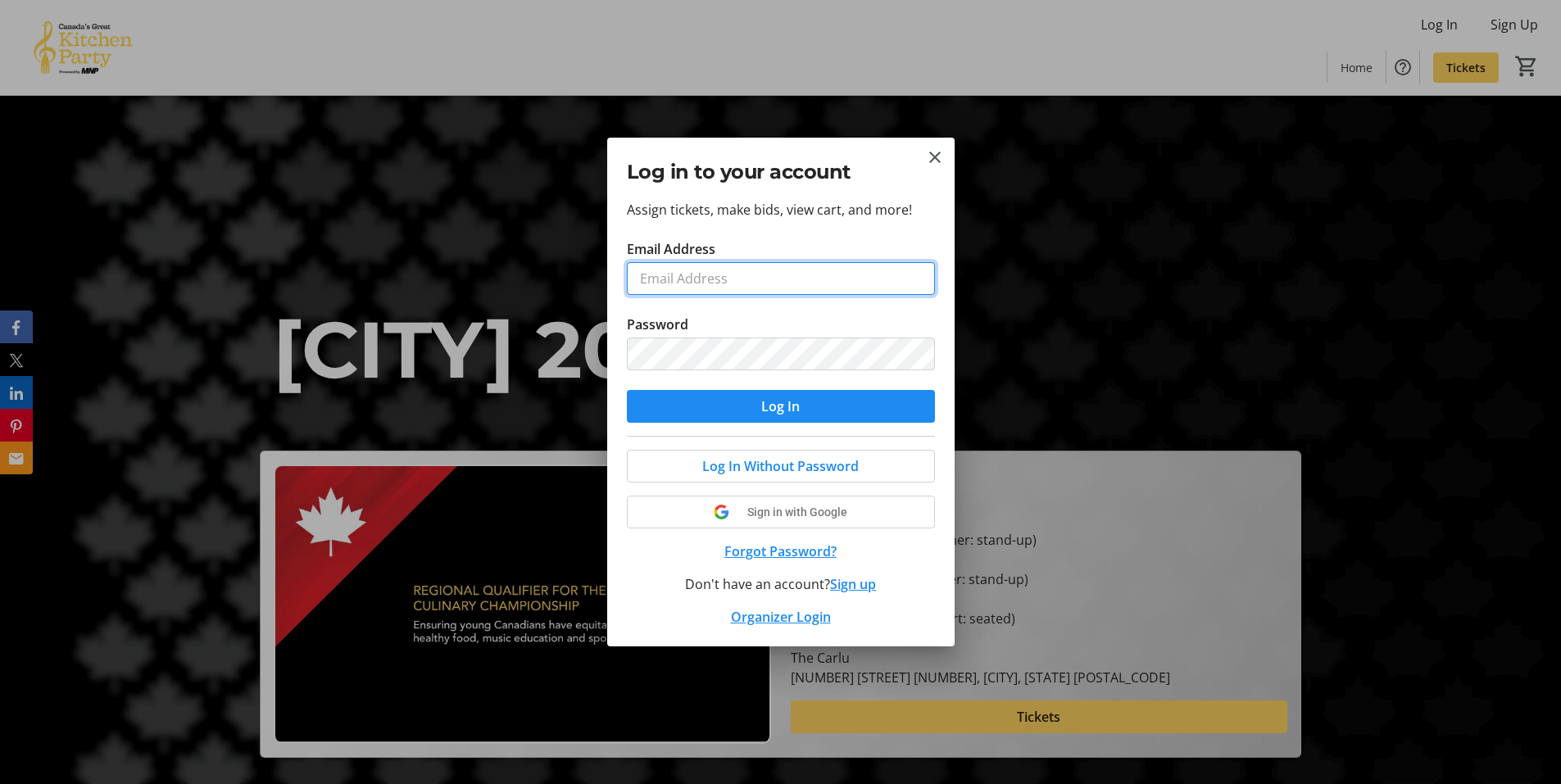 click on "Email Address" at bounding box center [781, 279] 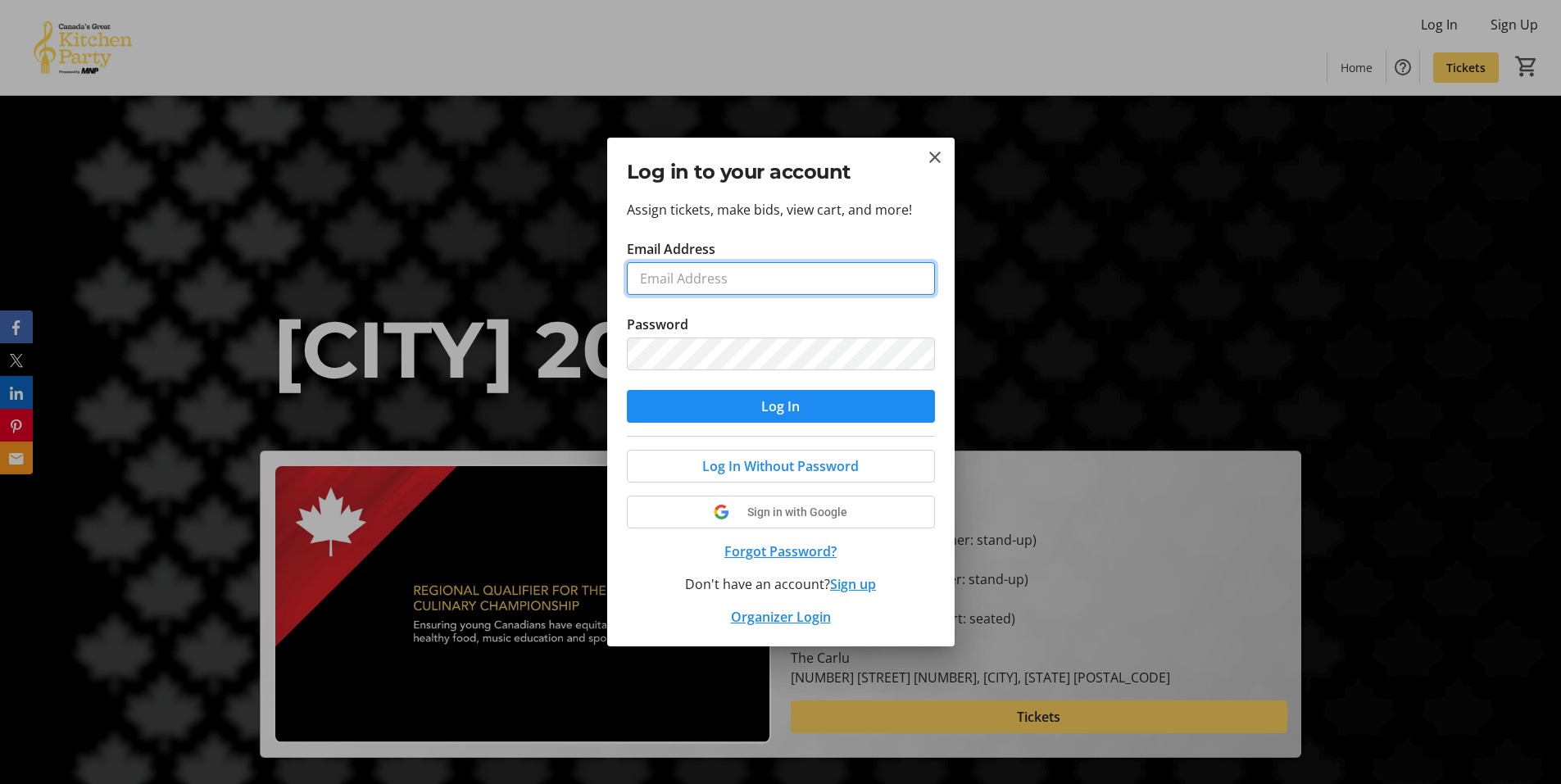 paste on "[EMAIL]" 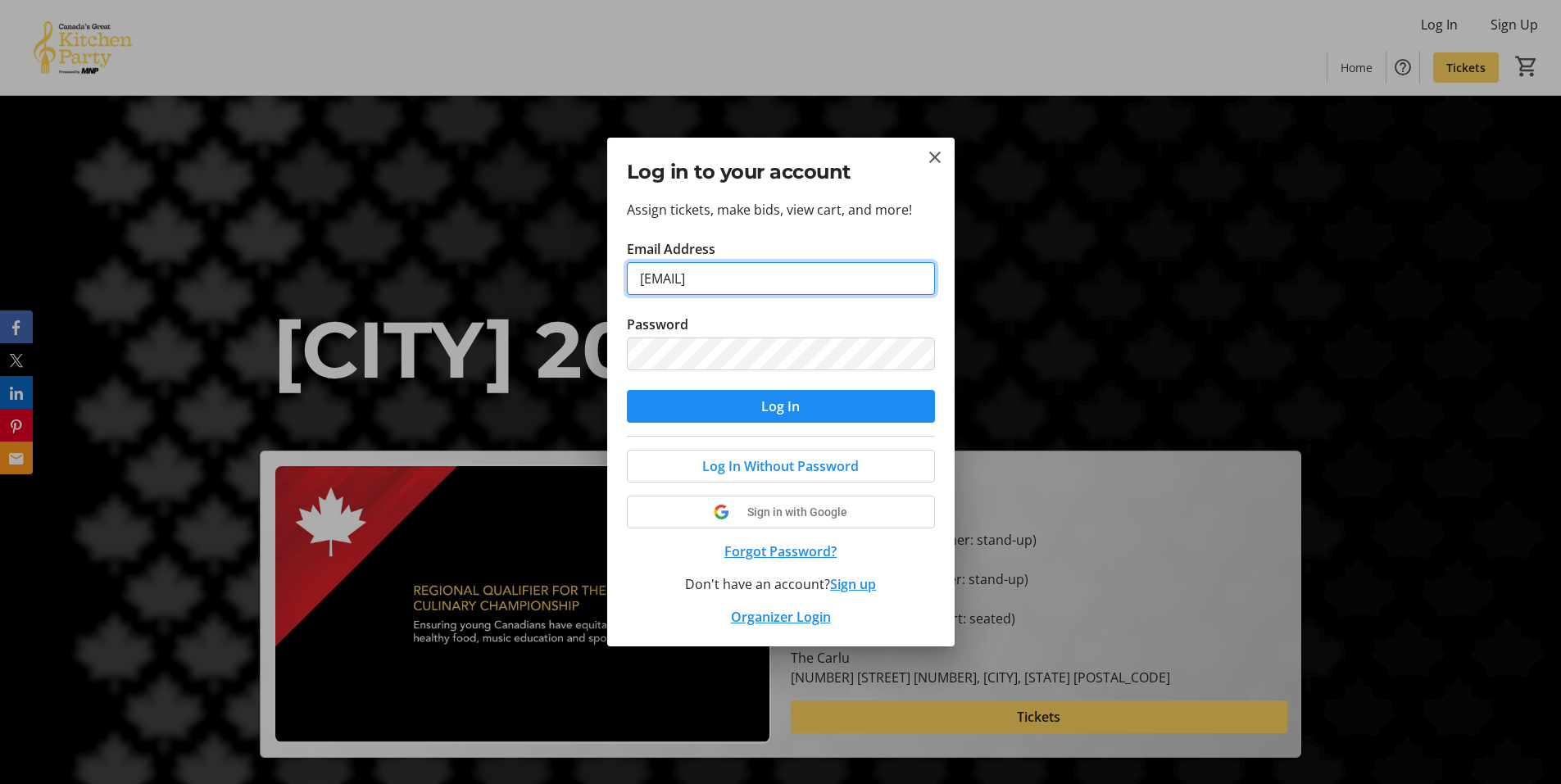 click on "[EMAIL]" at bounding box center [781, 279] 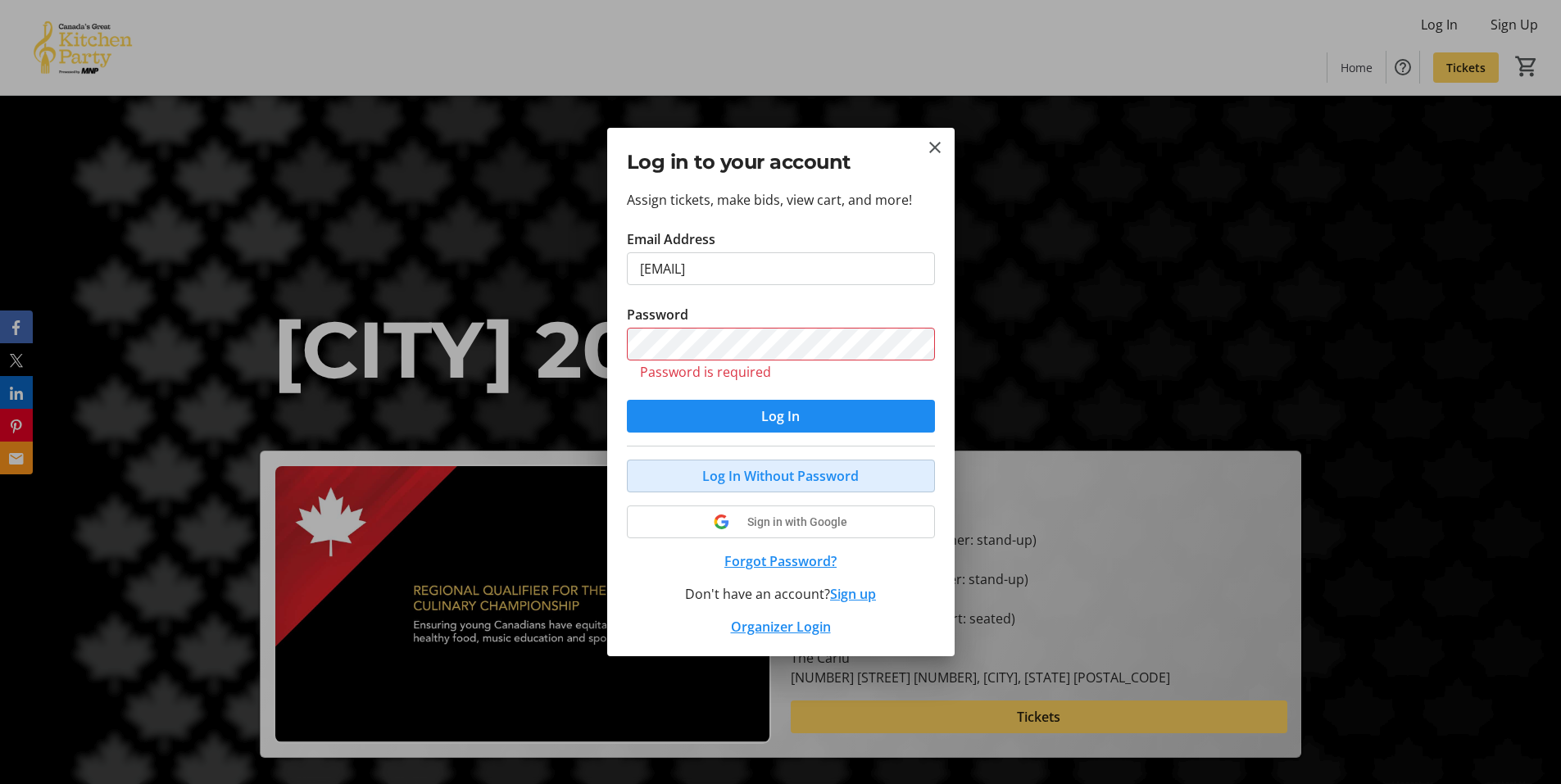 click on "Log In Without Password" at bounding box center (781, 476) 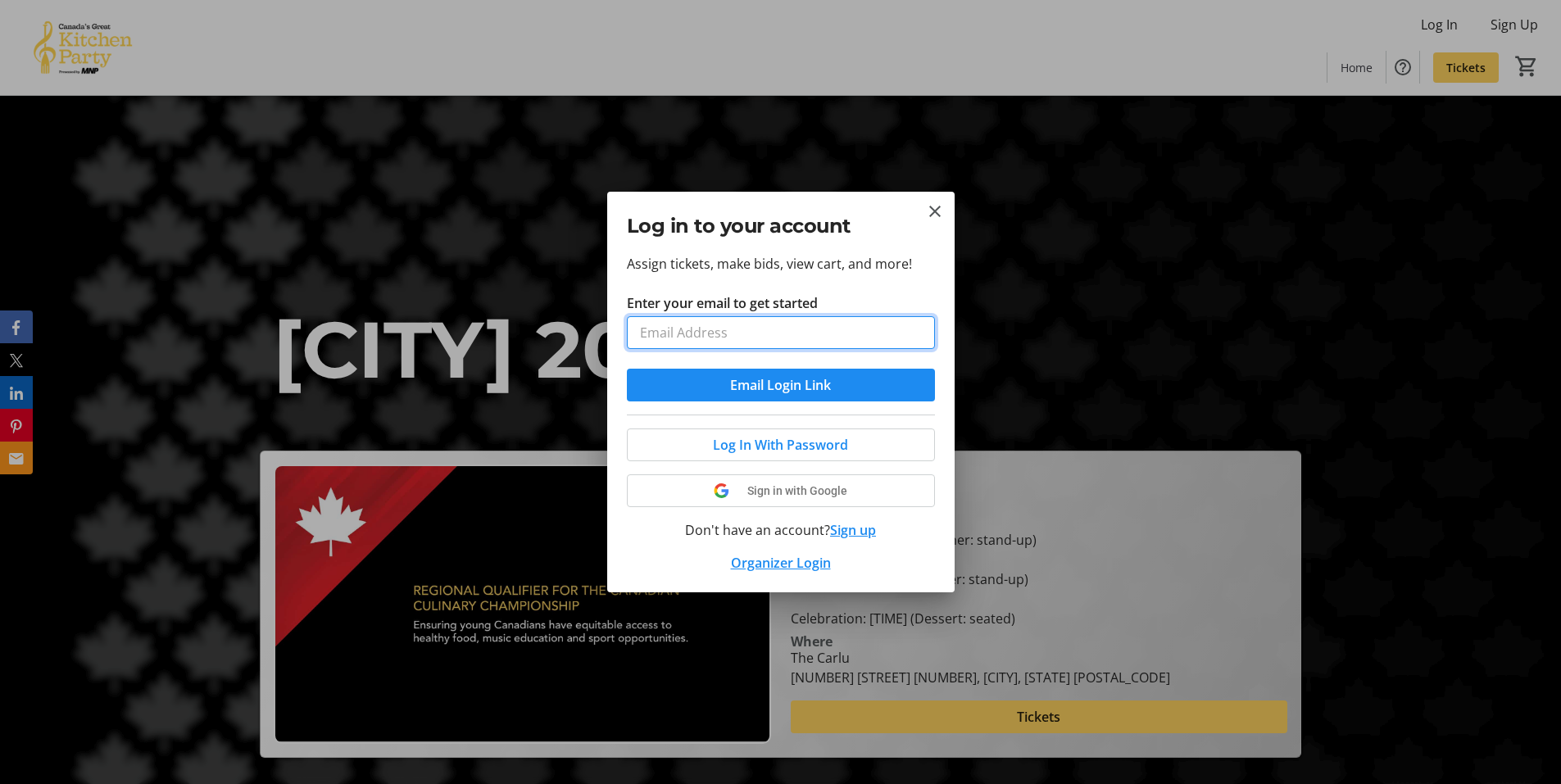 click on "Enter your email to get started" at bounding box center [781, 333] 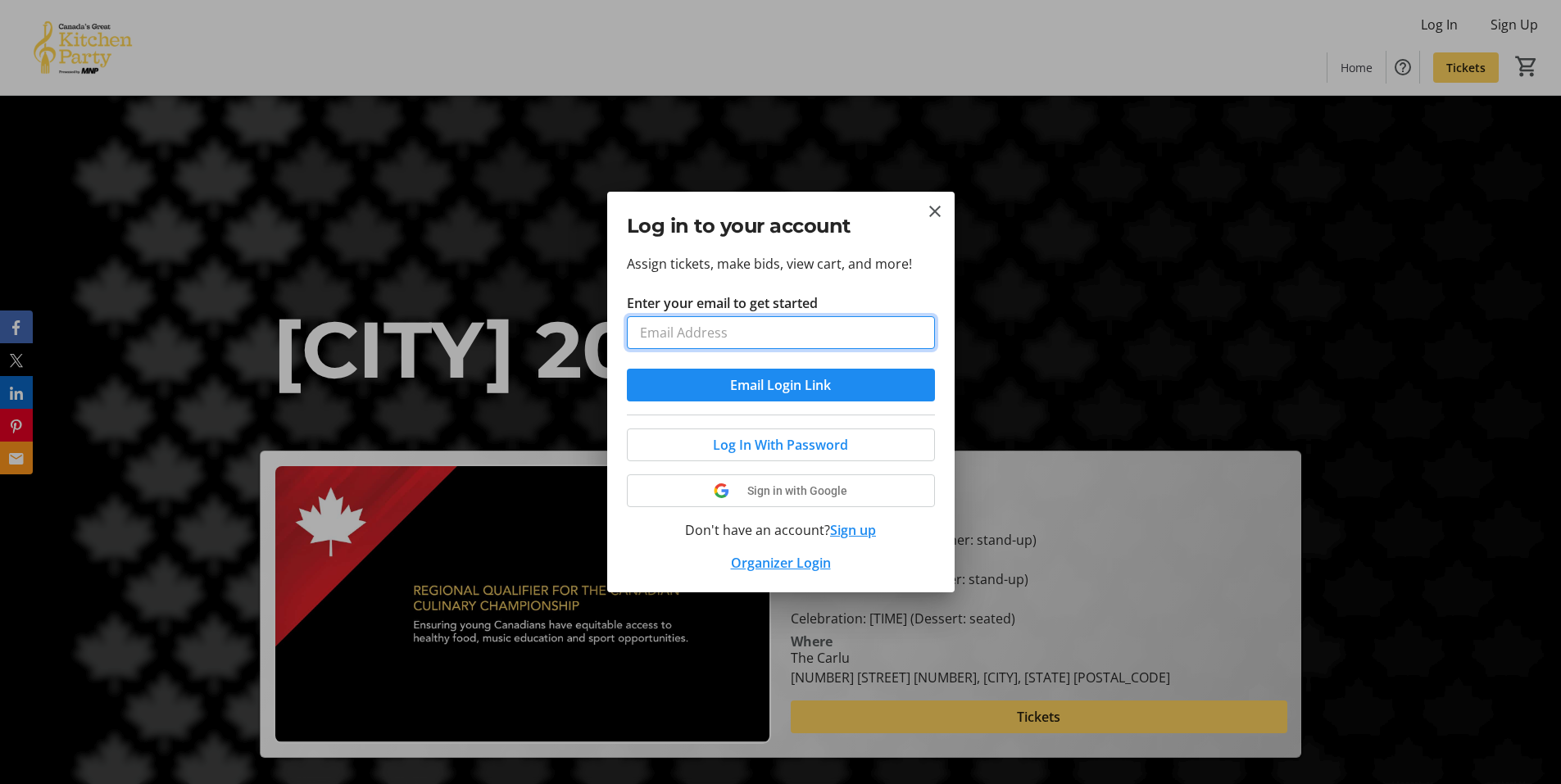 paste on "[EMAIL]" 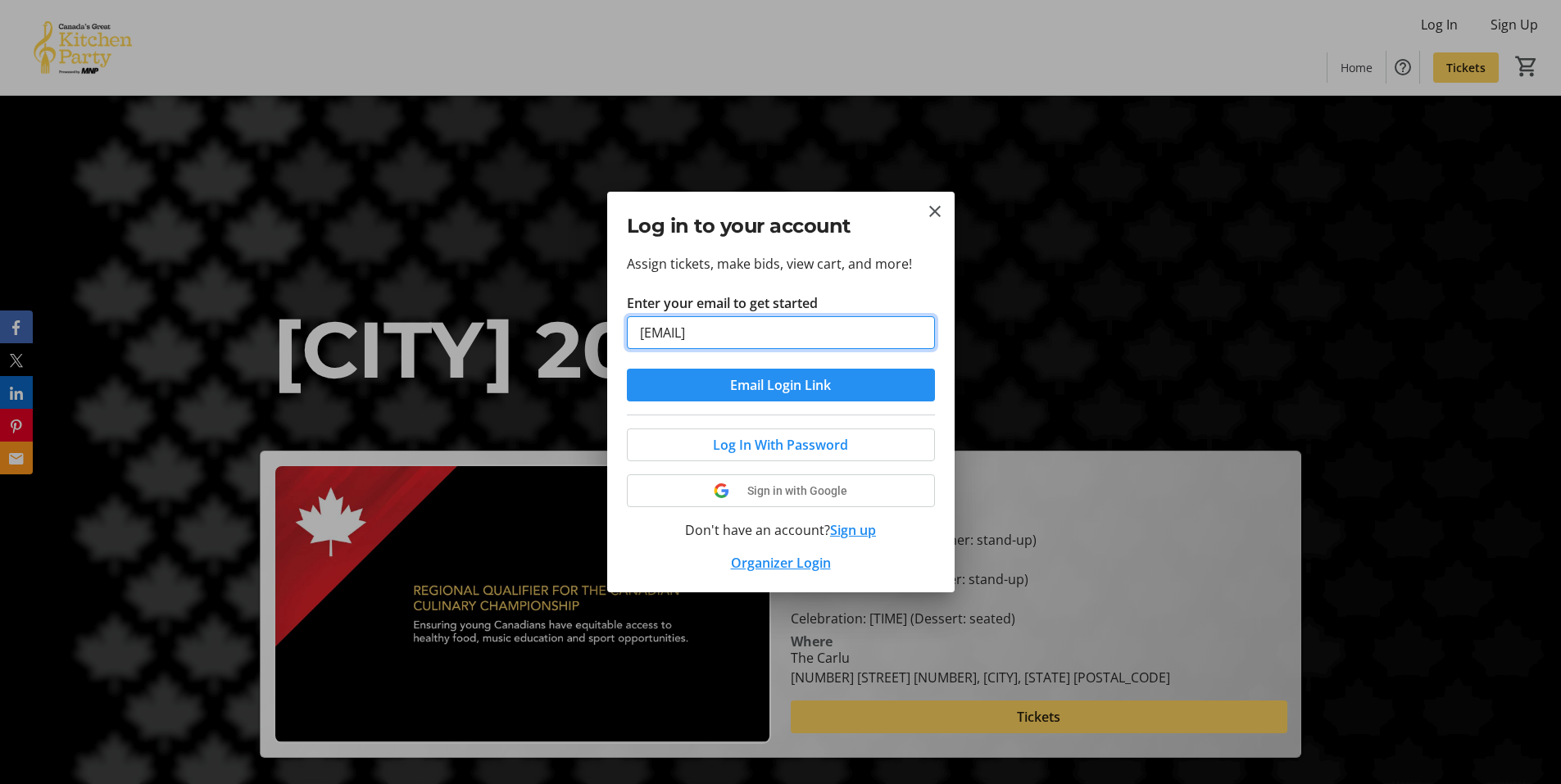 type on "[EMAIL]" 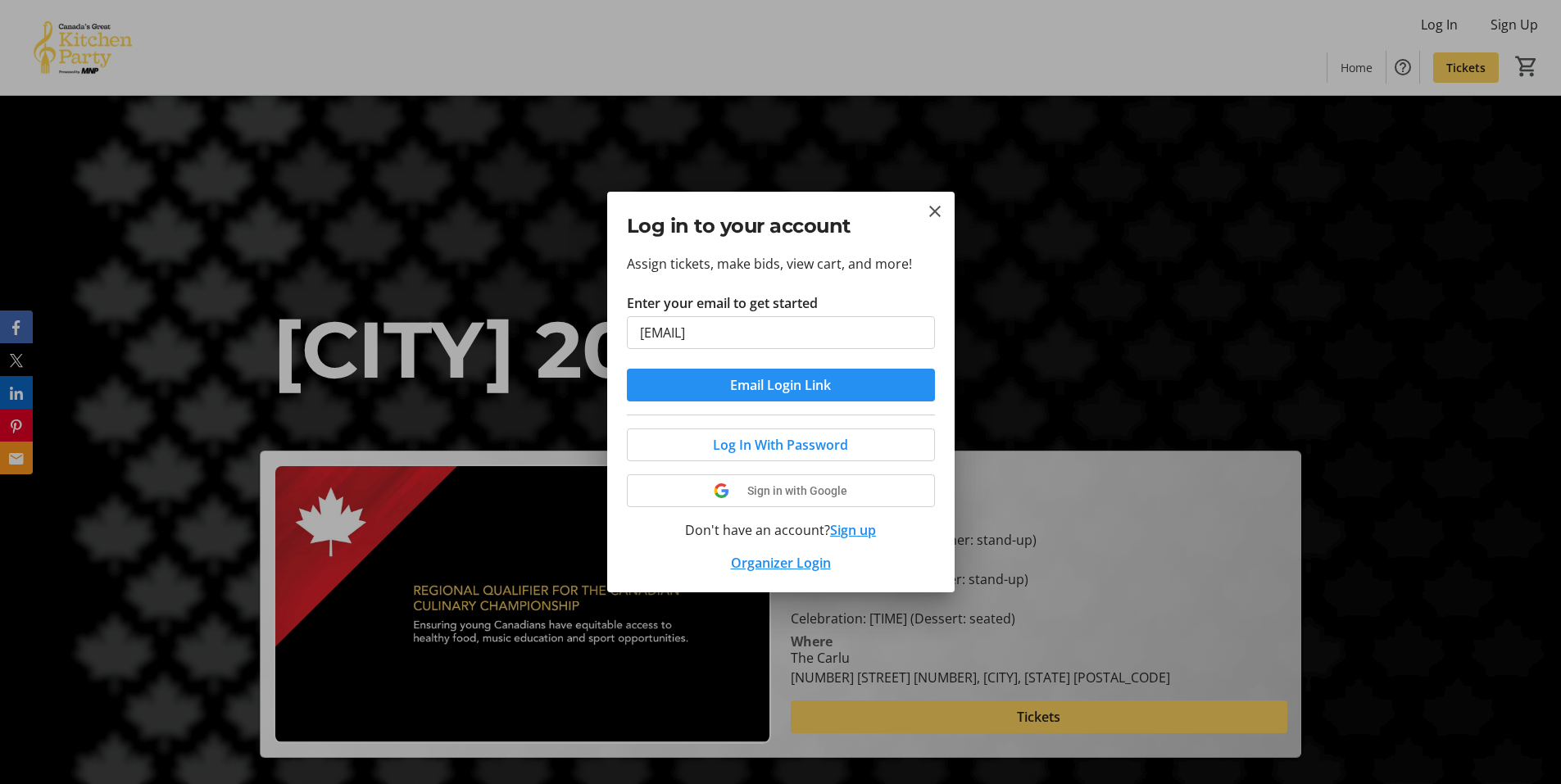click on "Email Login Link" at bounding box center (780, 385) 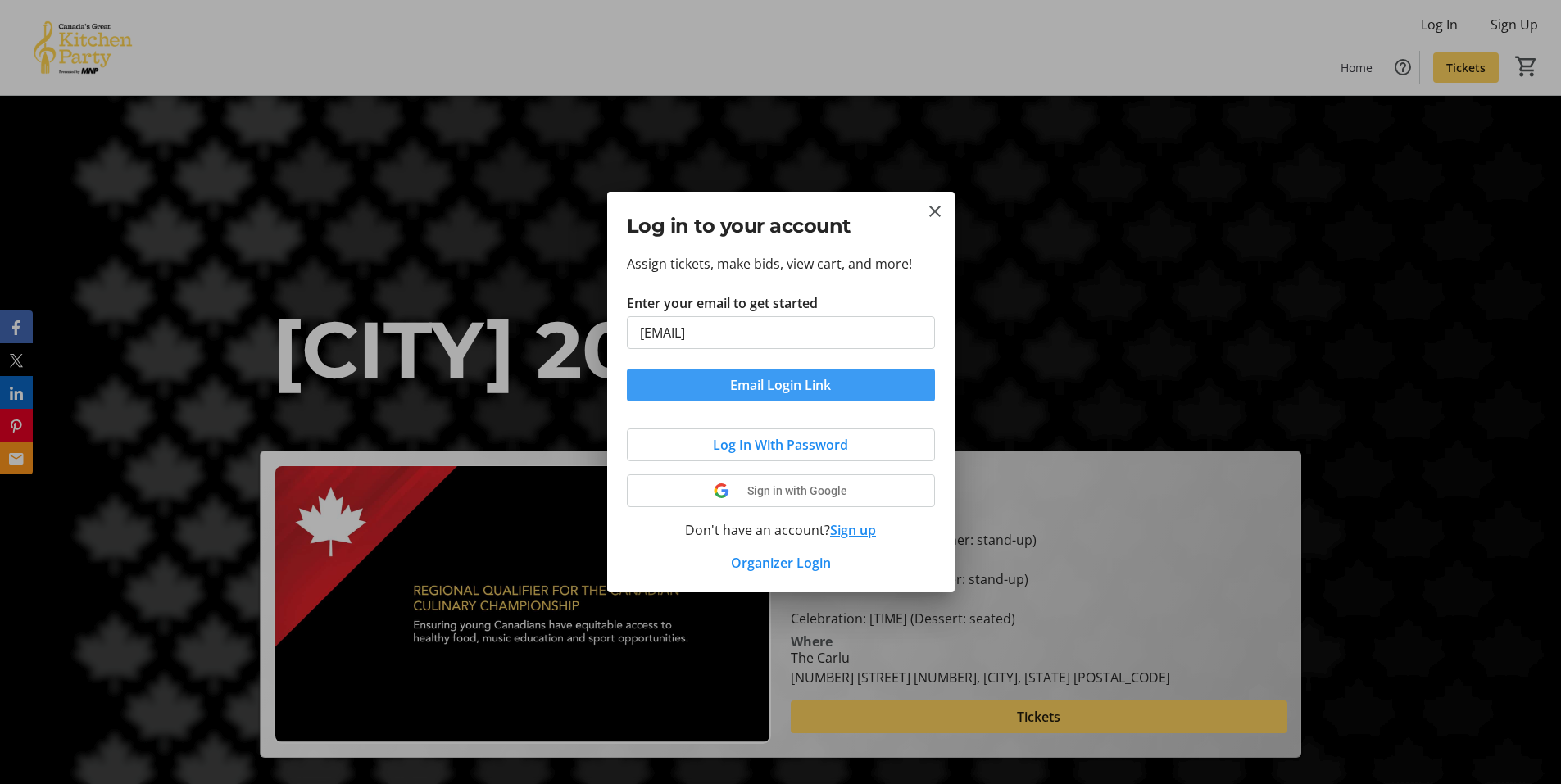 click on "Email Login Link" at bounding box center (780, 385) 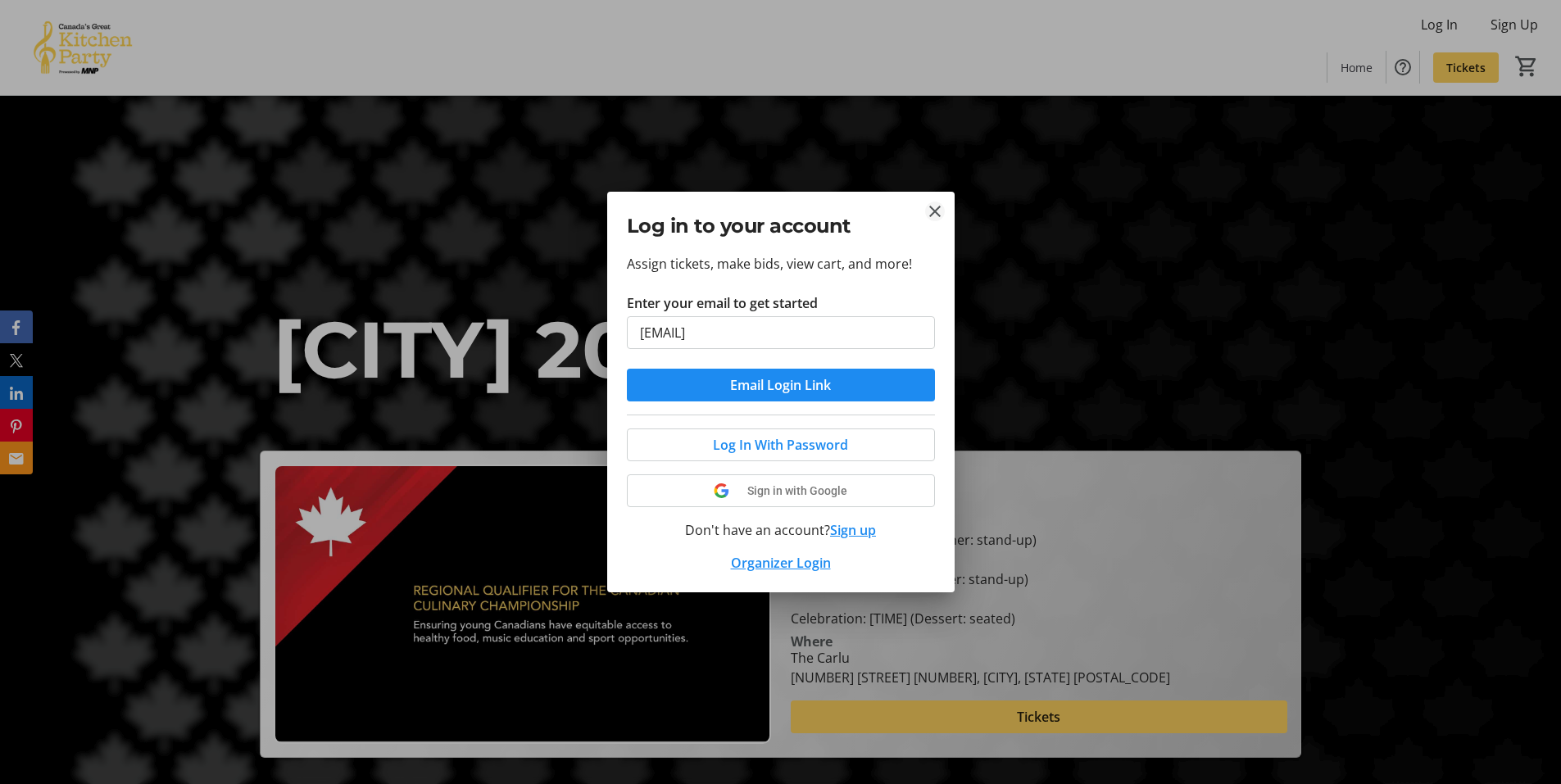 click at bounding box center [935, 211] 